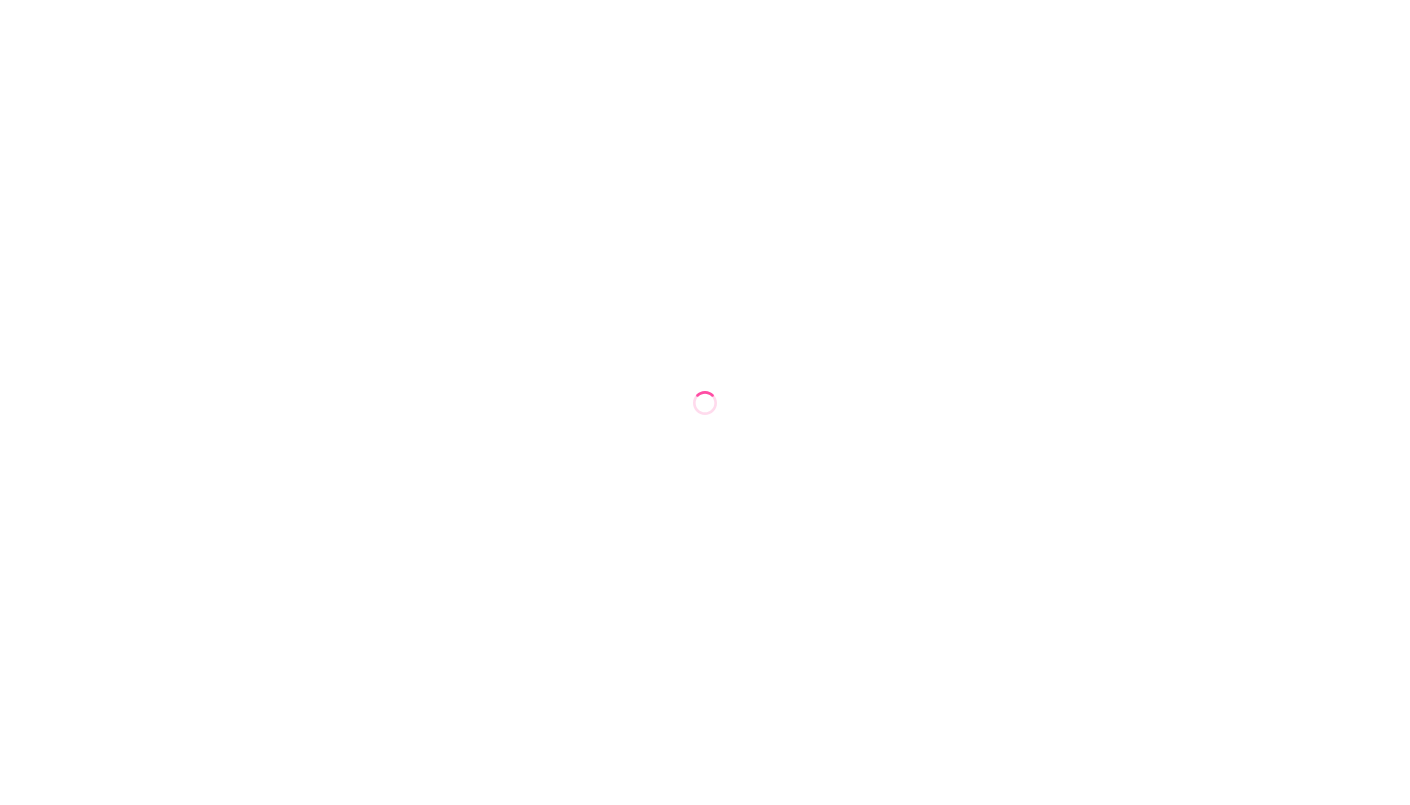 scroll, scrollTop: 0, scrollLeft: 0, axis: both 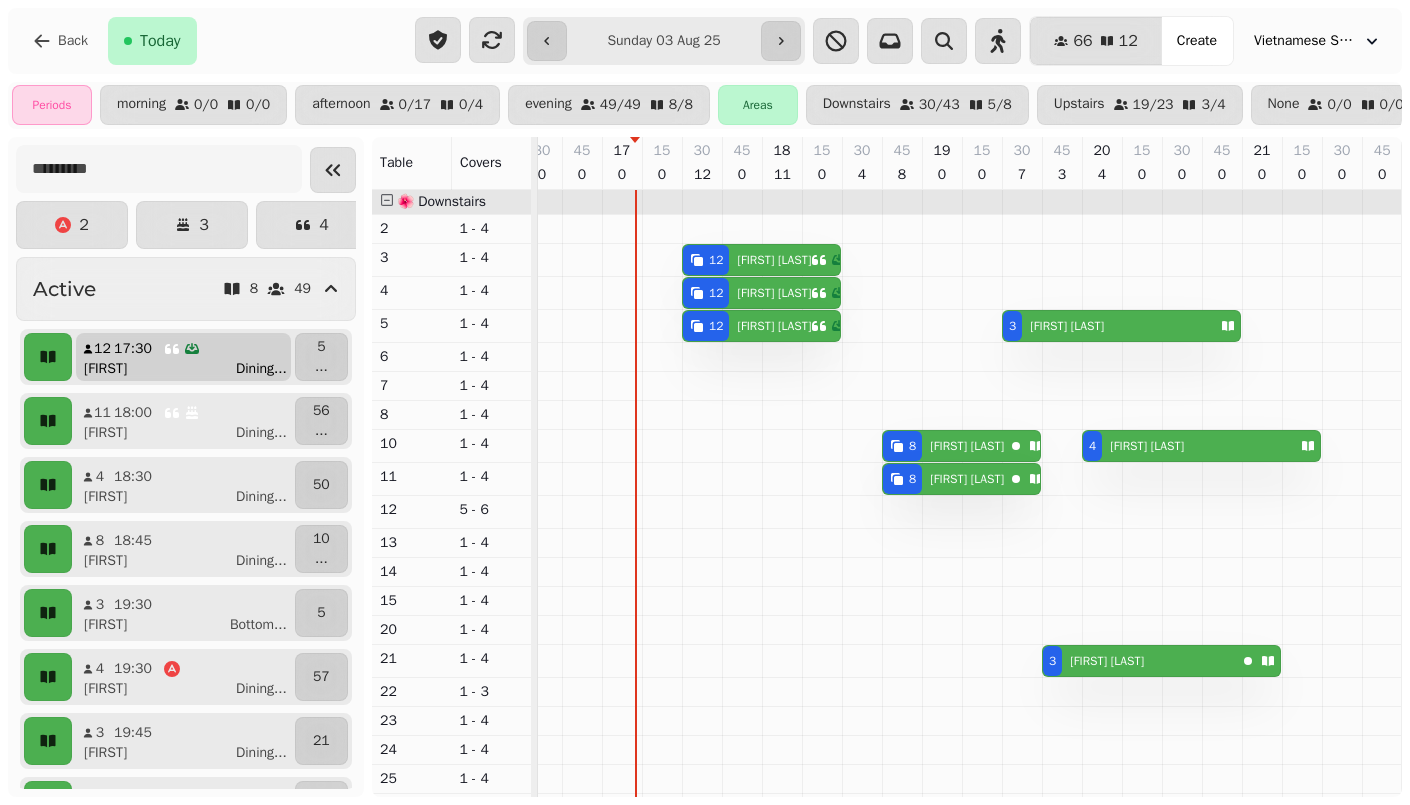 click on "Inna Dining ..." at bounding box center [191, 369] 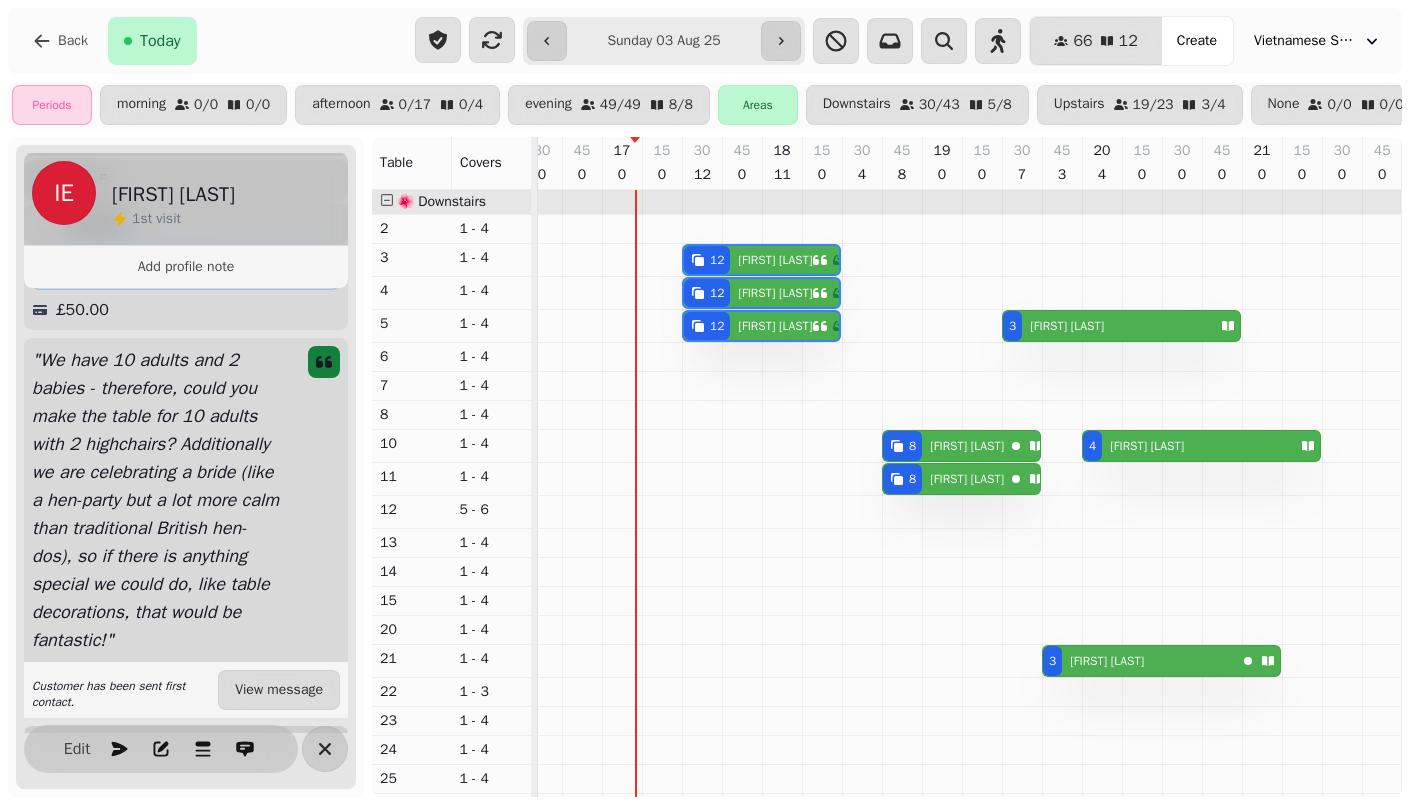 scroll, scrollTop: 308, scrollLeft: 0, axis: vertical 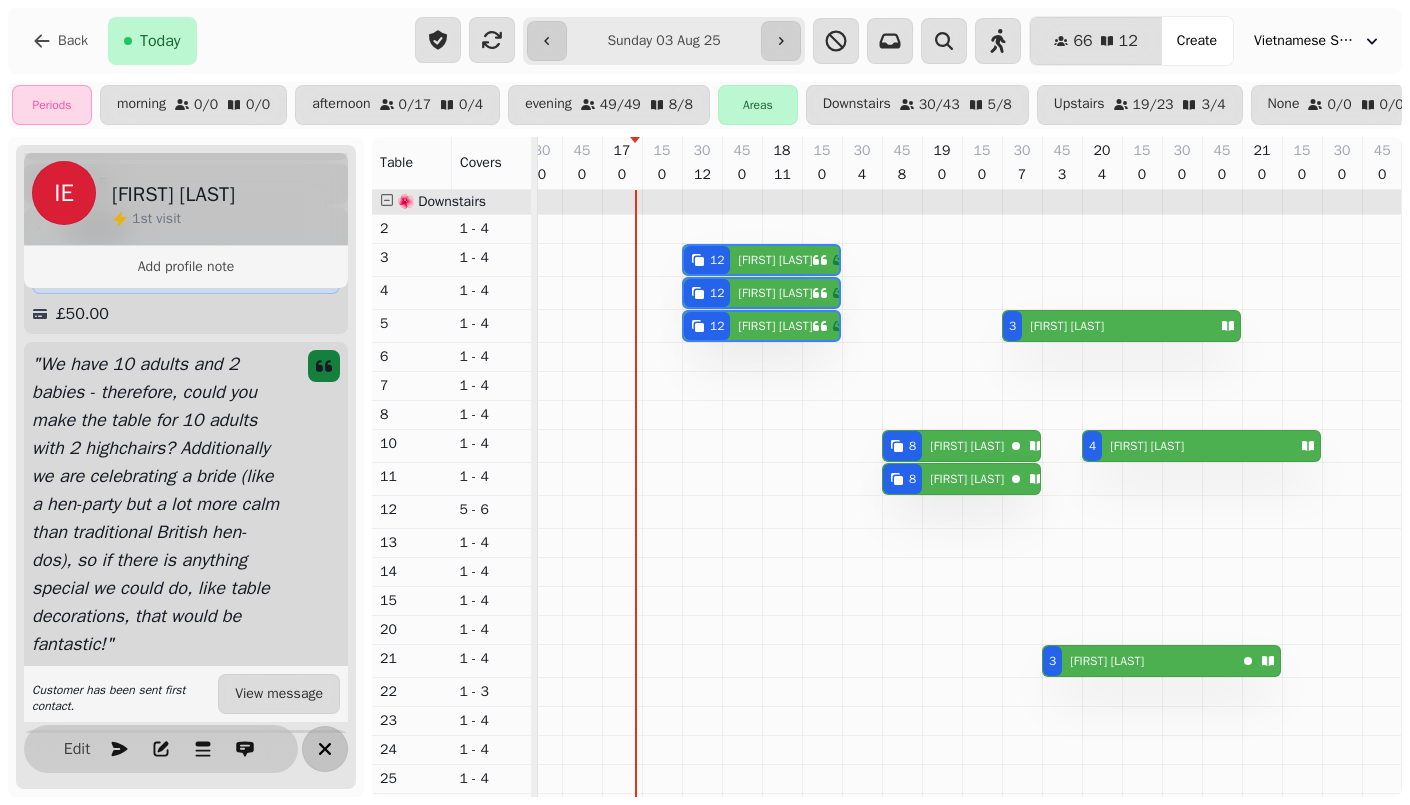 click at bounding box center [325, 749] 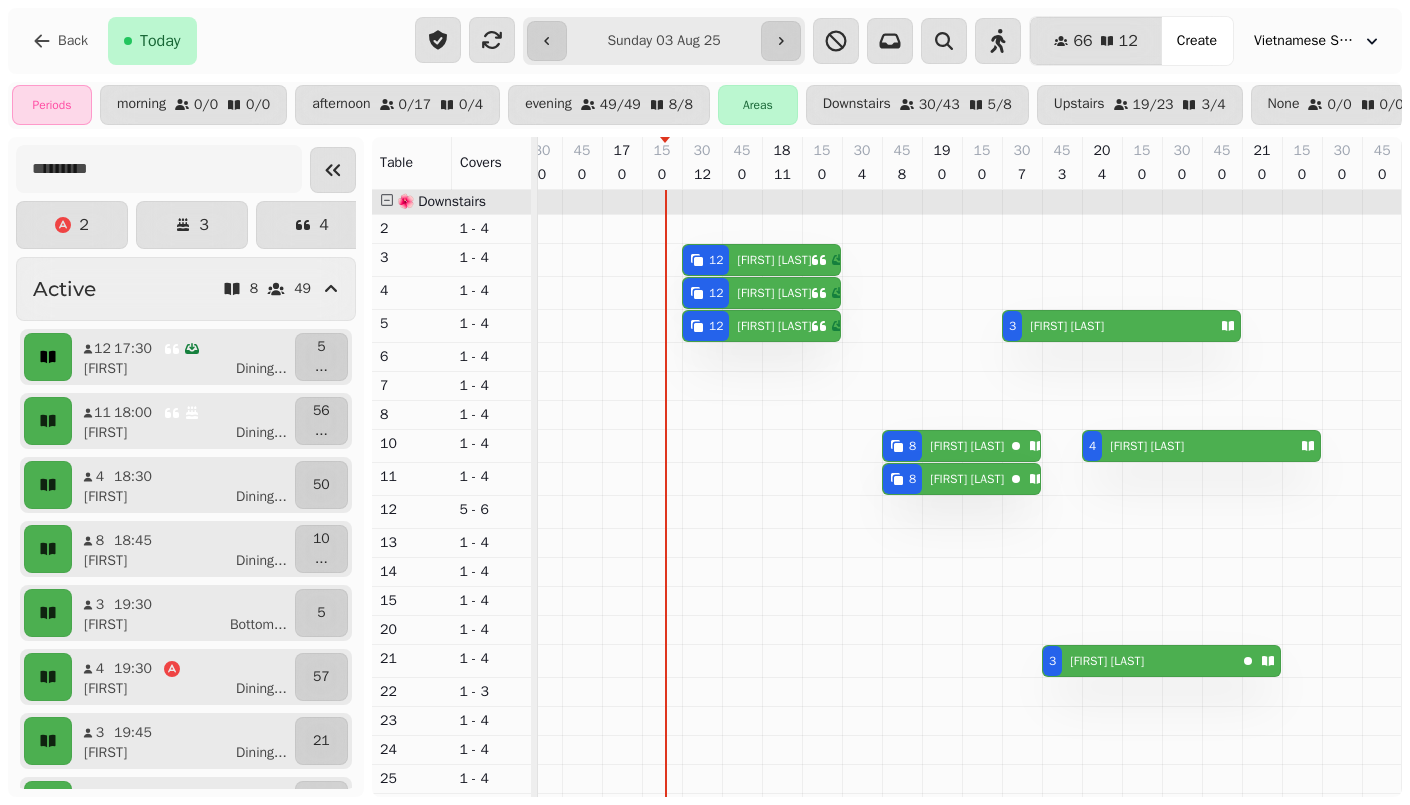 click 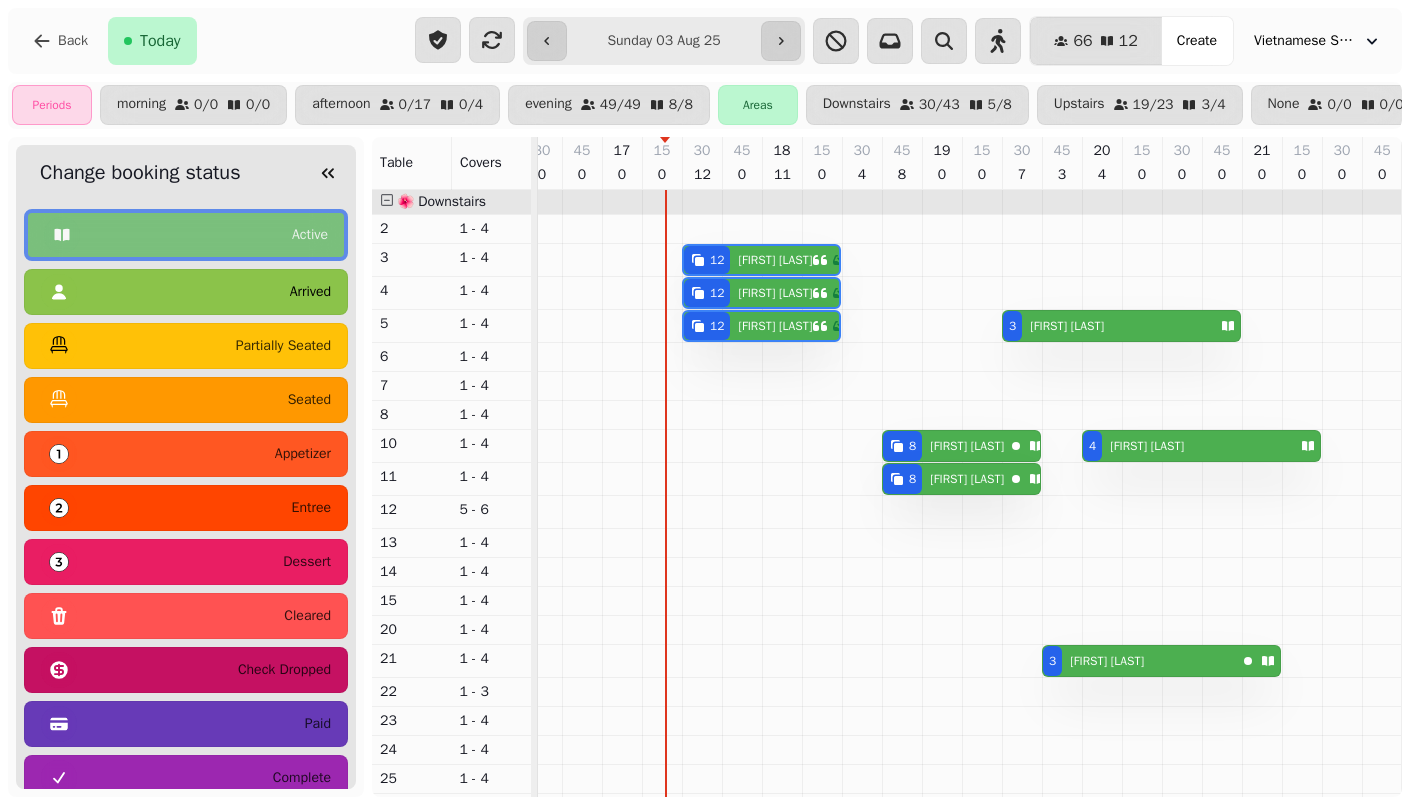 click on "arrived" at bounding box center [186, 292] 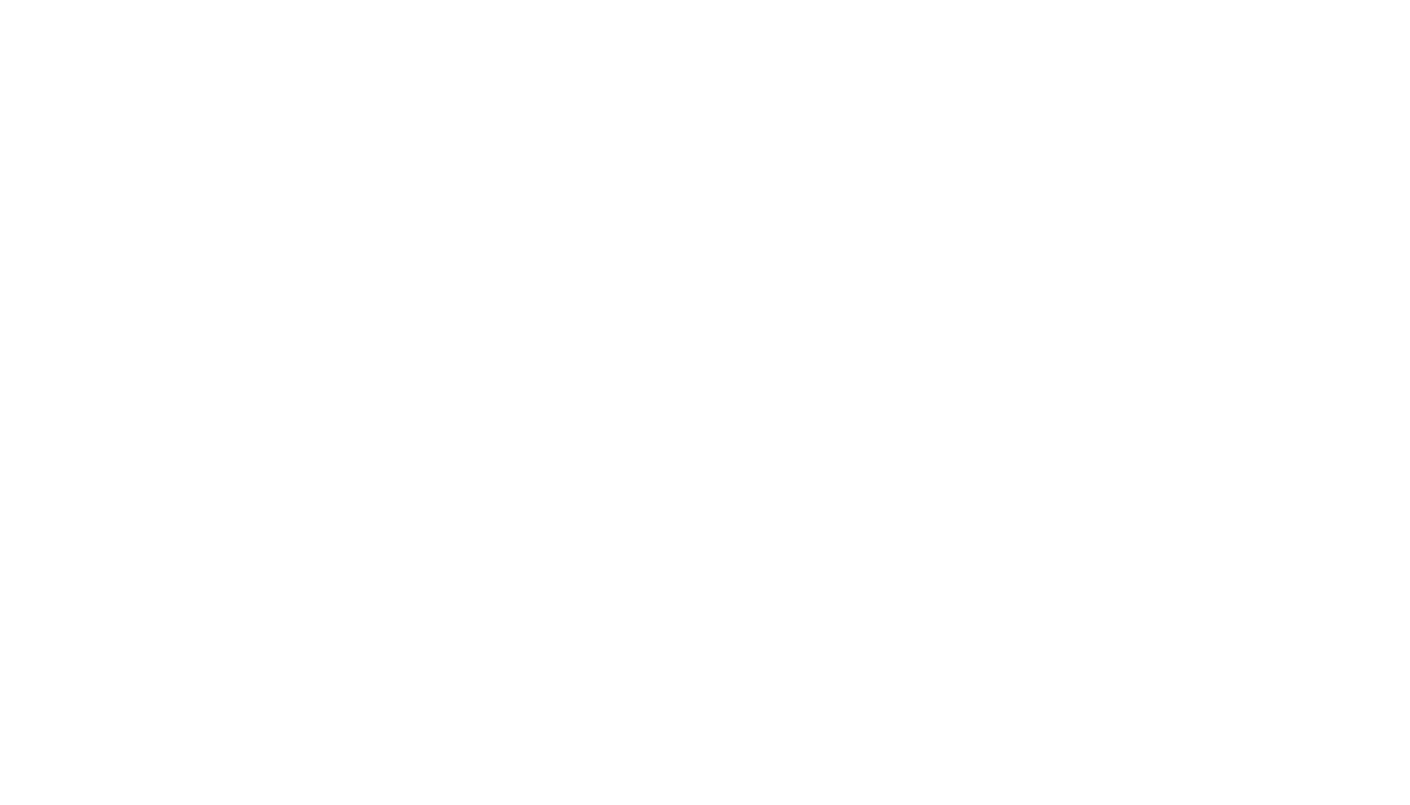 scroll, scrollTop: 0, scrollLeft: 0, axis: both 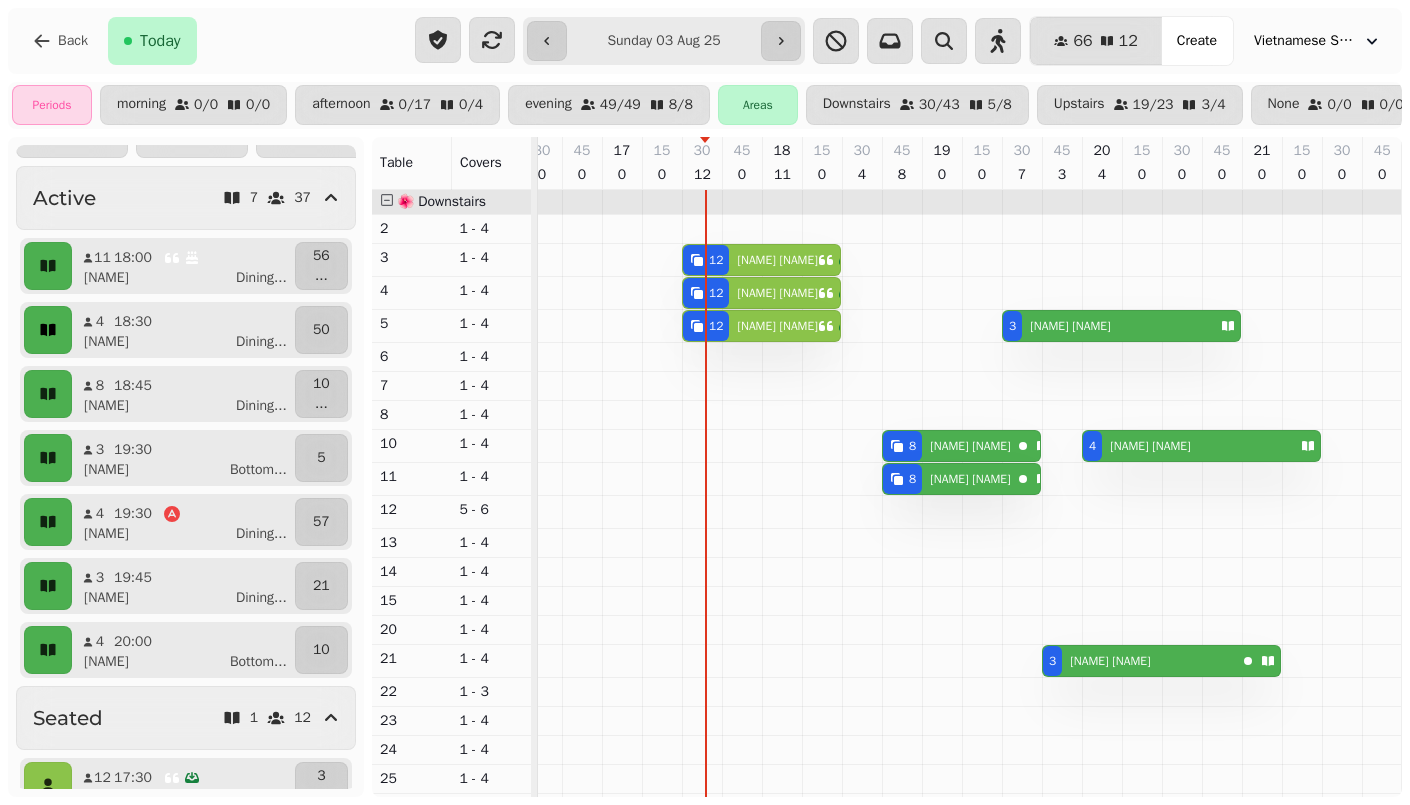 click 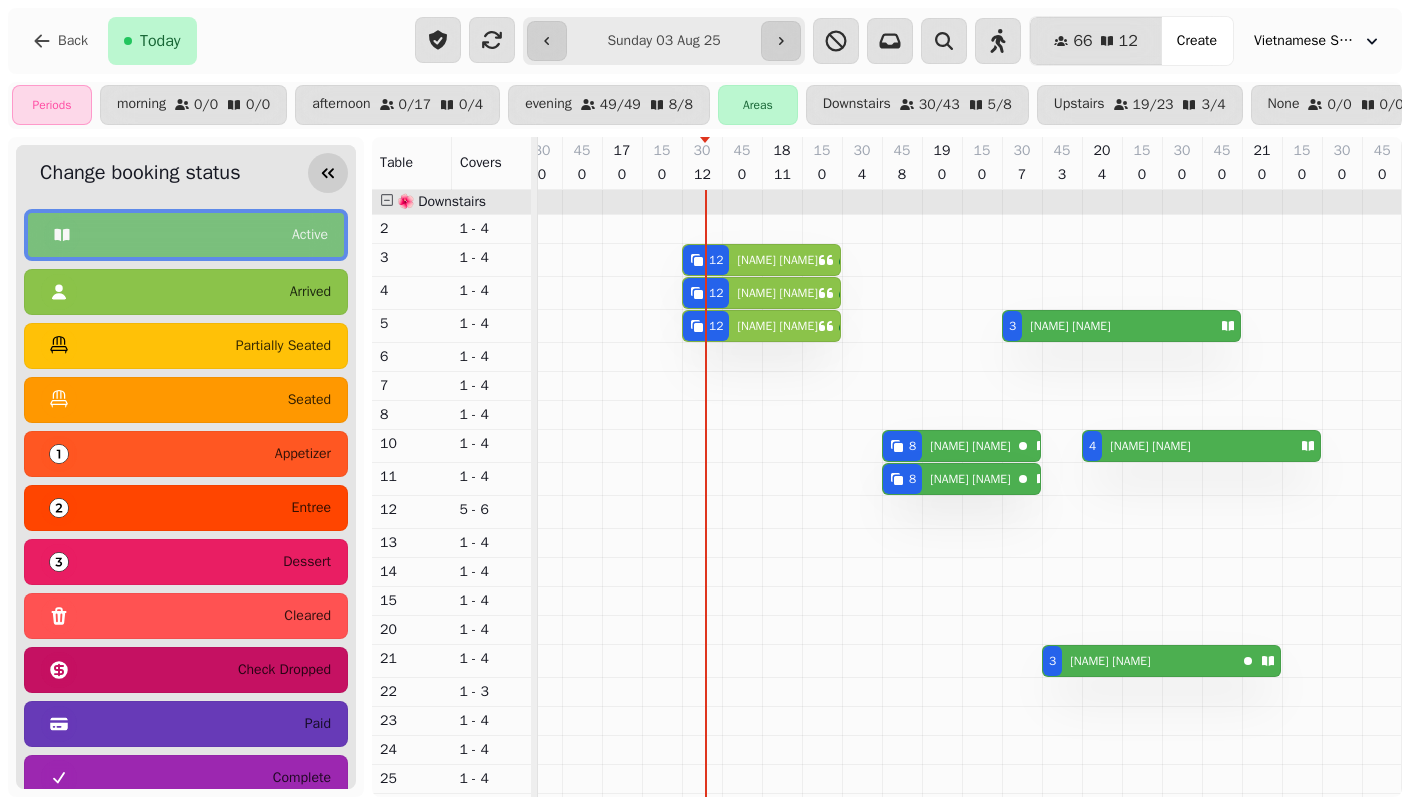 click at bounding box center [328, 173] 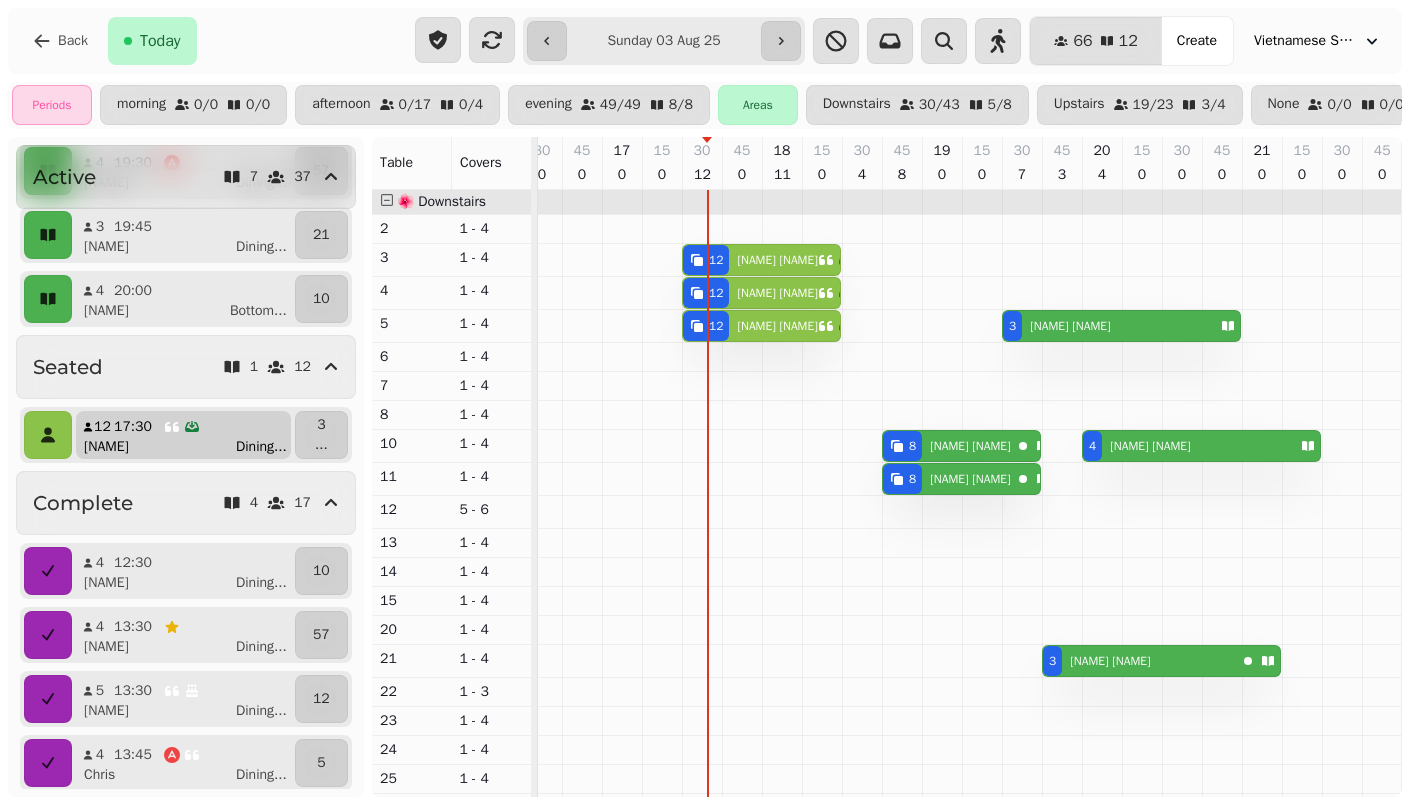 scroll, scrollTop: 0, scrollLeft: 0, axis: both 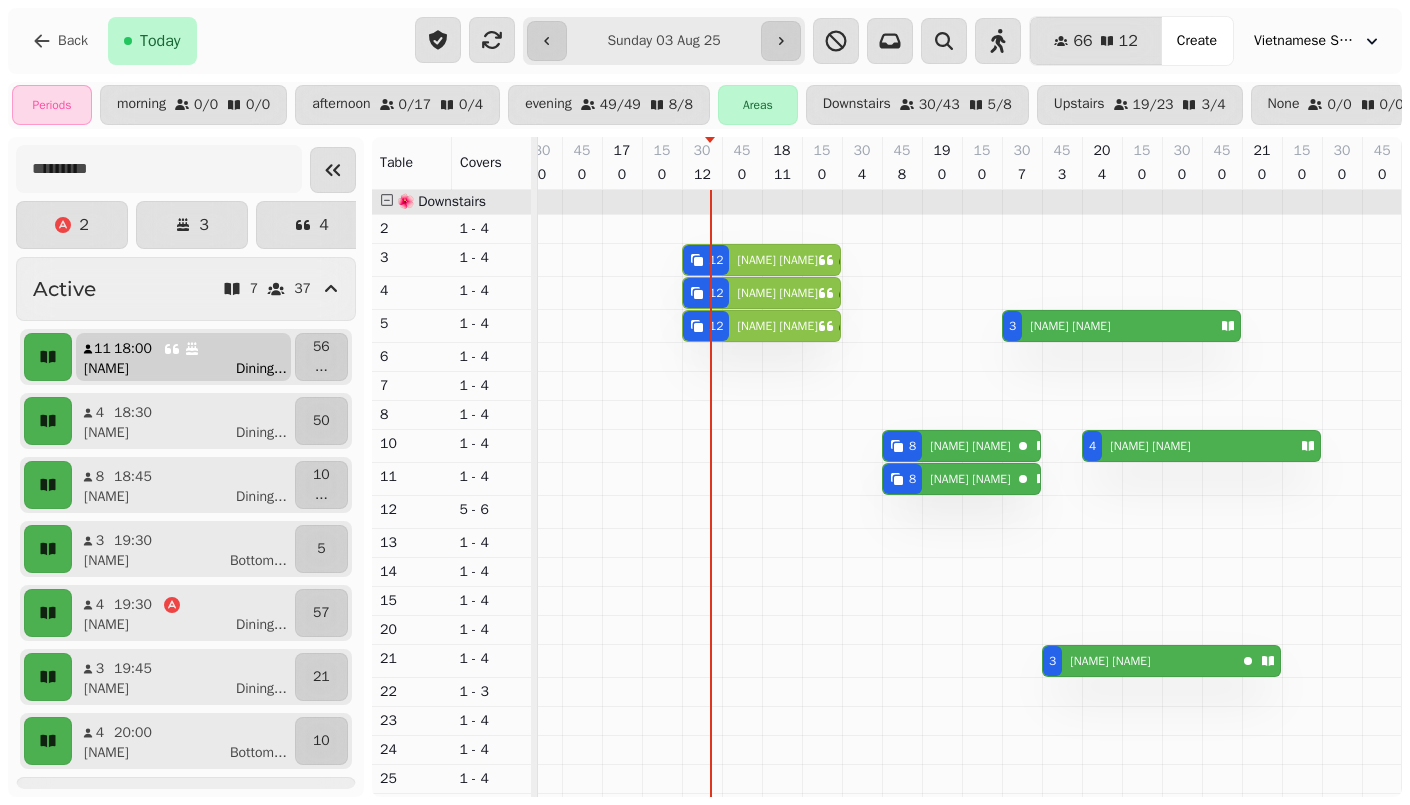 click on "11 18:00 Yousuf Dining ..." at bounding box center (183, 357) 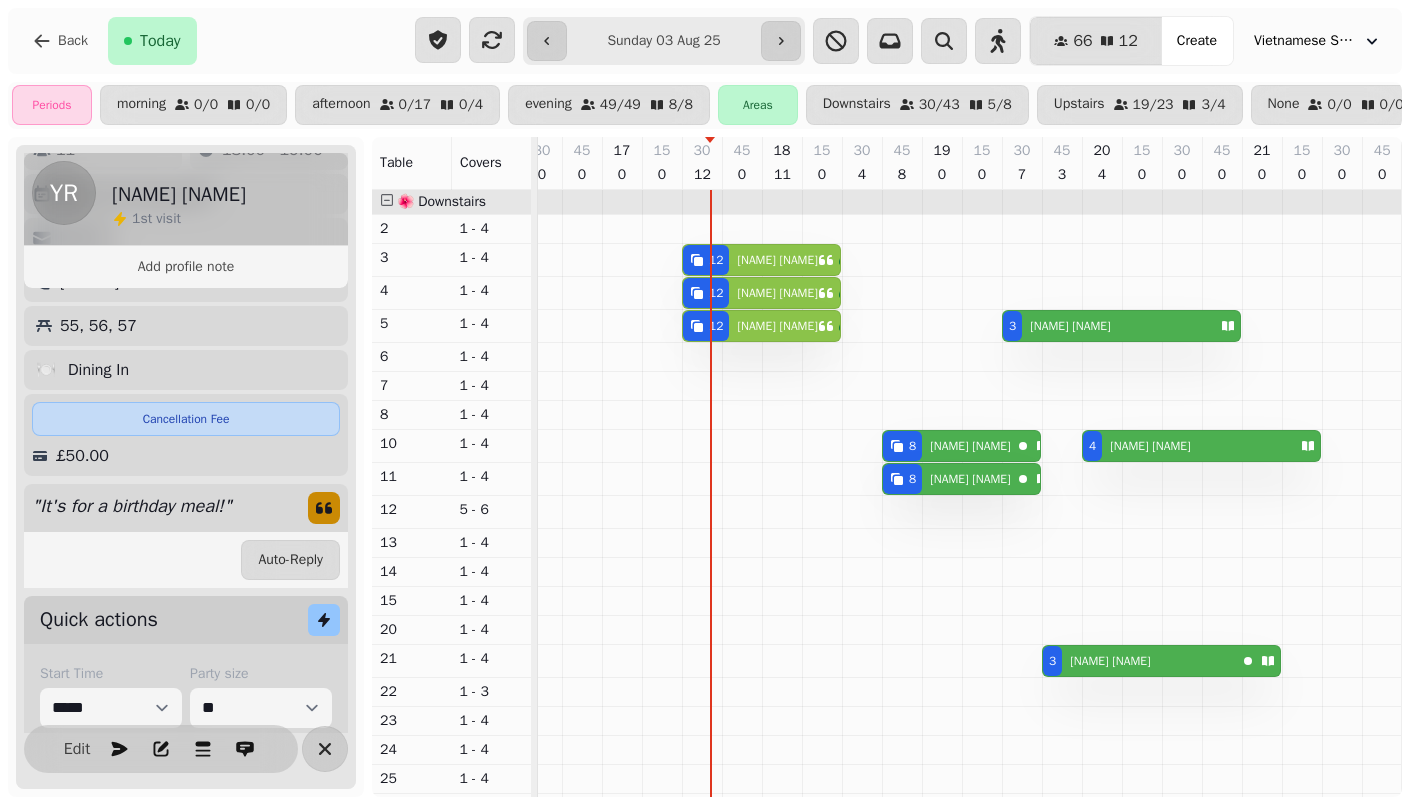 scroll, scrollTop: 181, scrollLeft: 0, axis: vertical 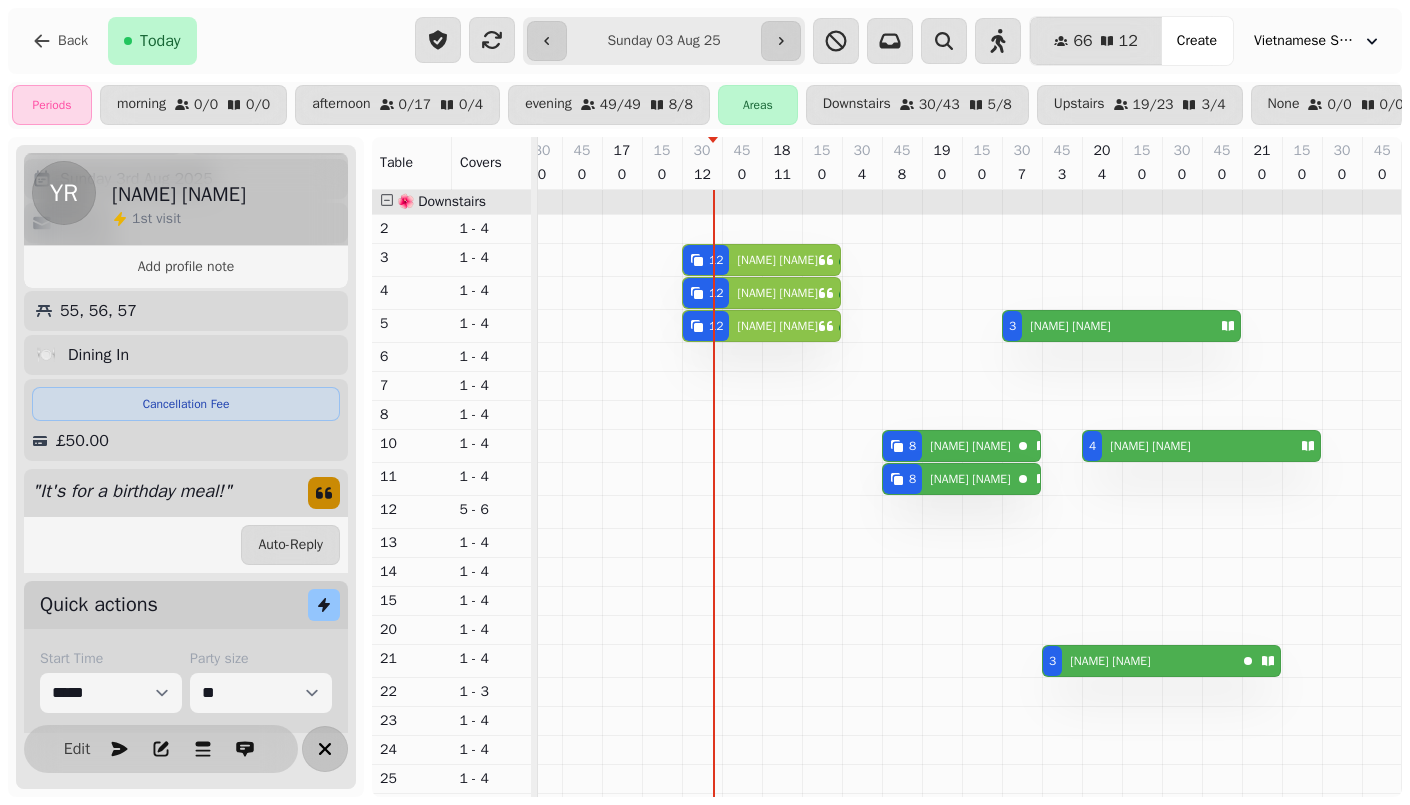 click 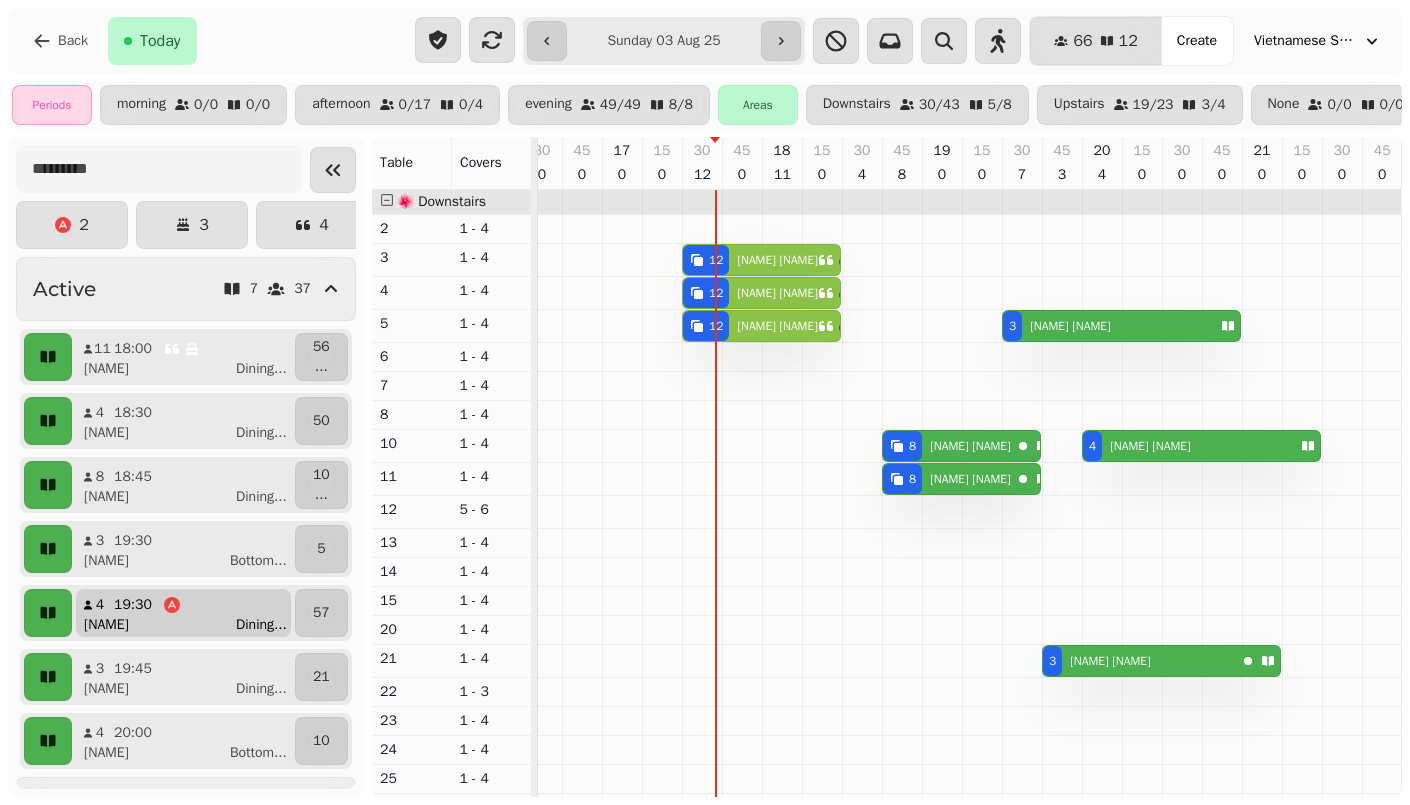 click on "[NUMBER] [TIME] [FIRST] Dining ..." at bounding box center (183, 613) 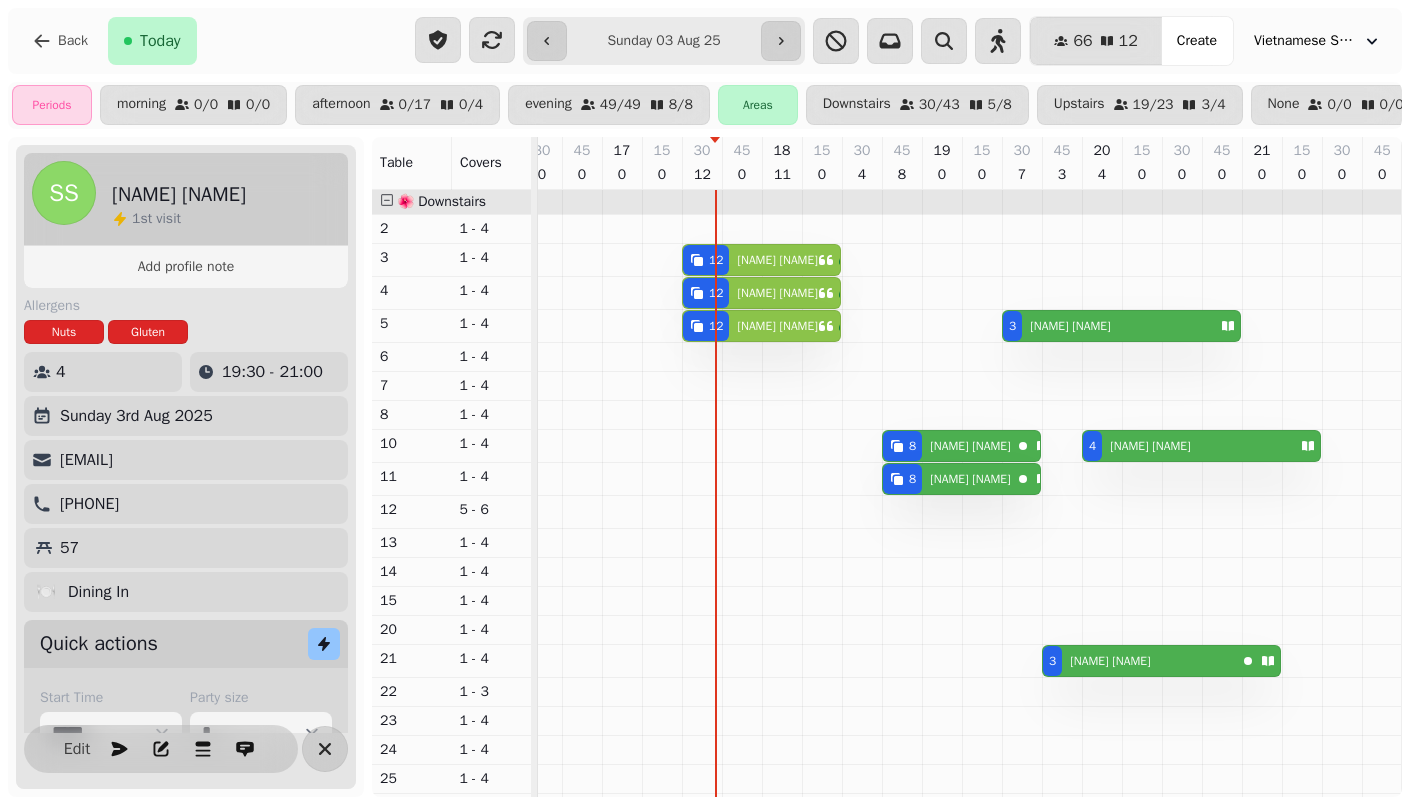 click on "5 - 6" at bounding box center [492, 510] 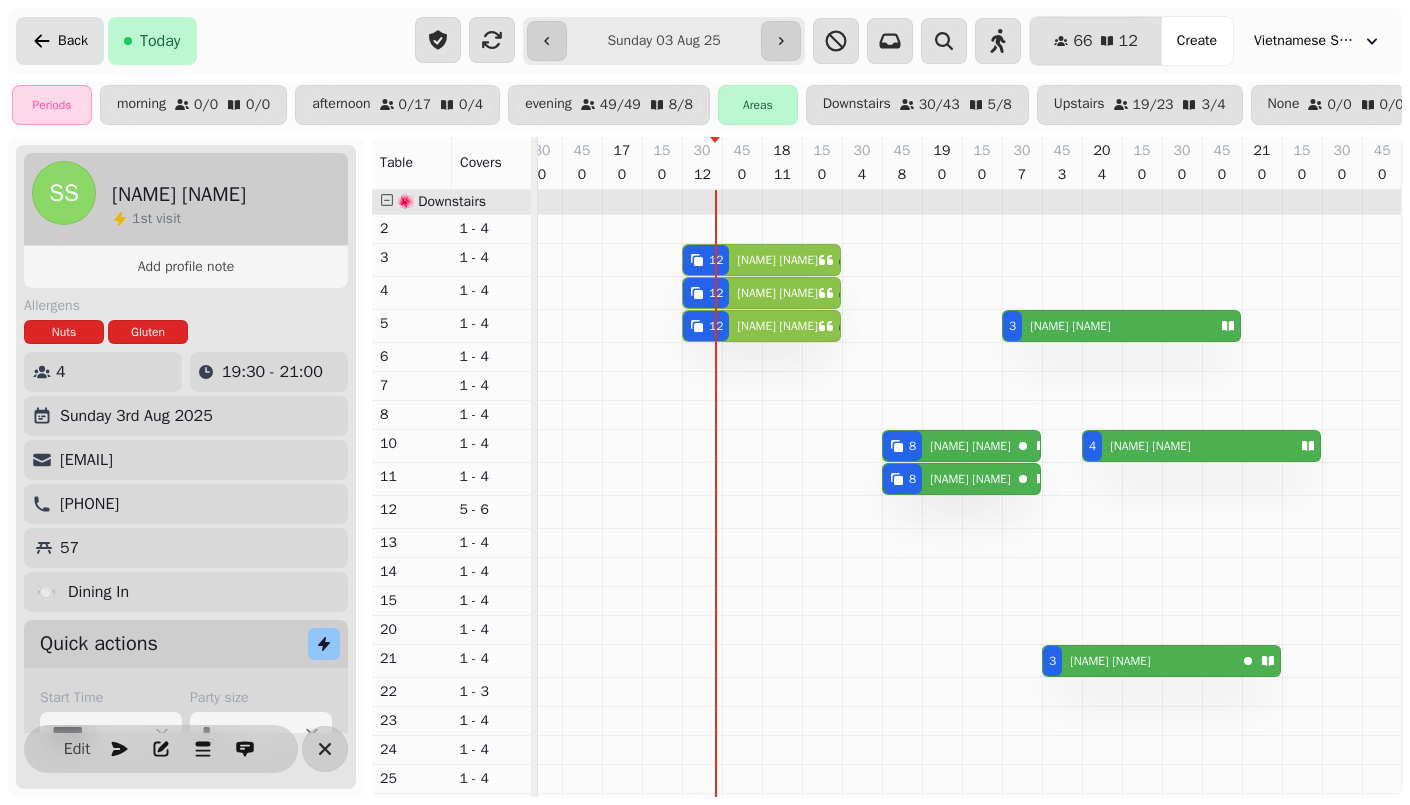 click on "Back" at bounding box center (73, 41) 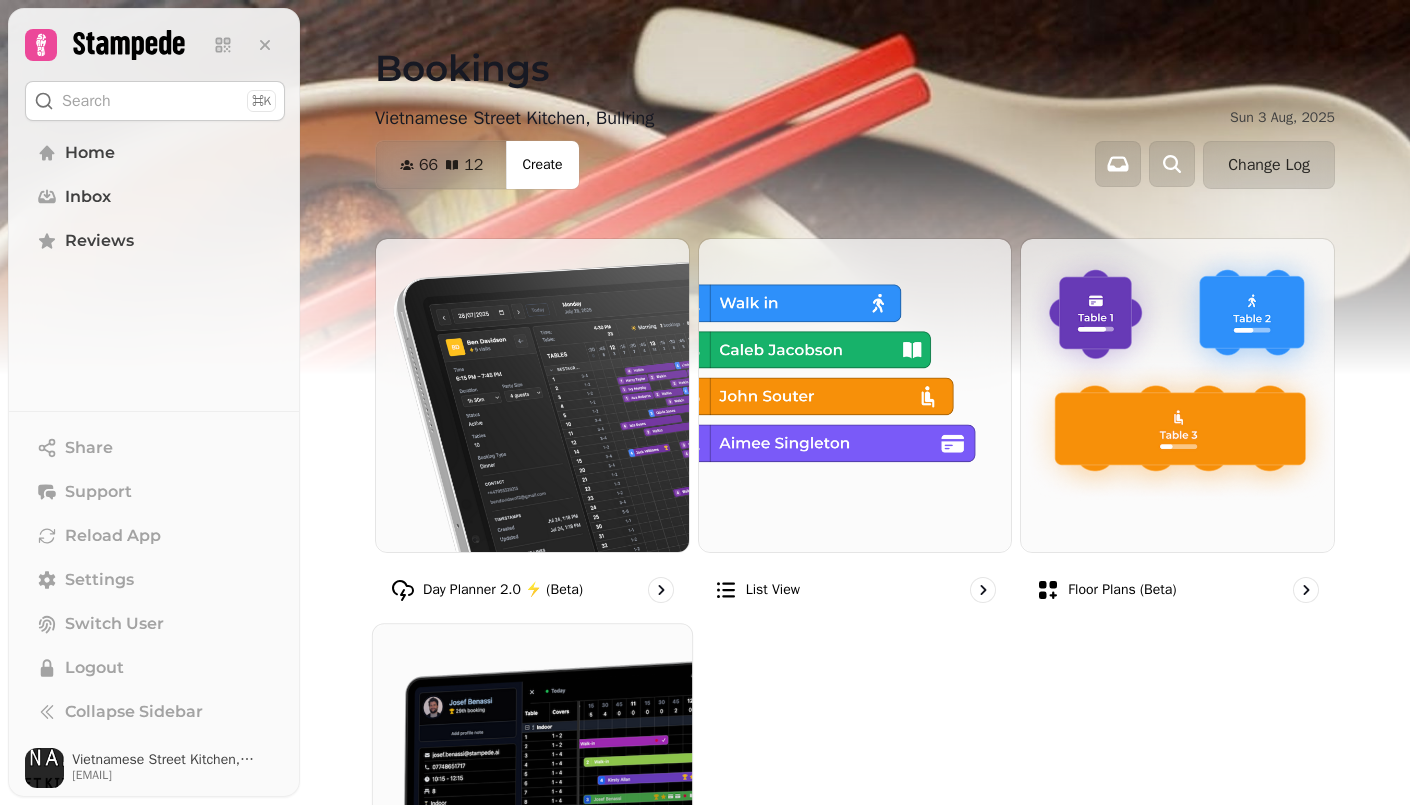 click at bounding box center [532, 783] 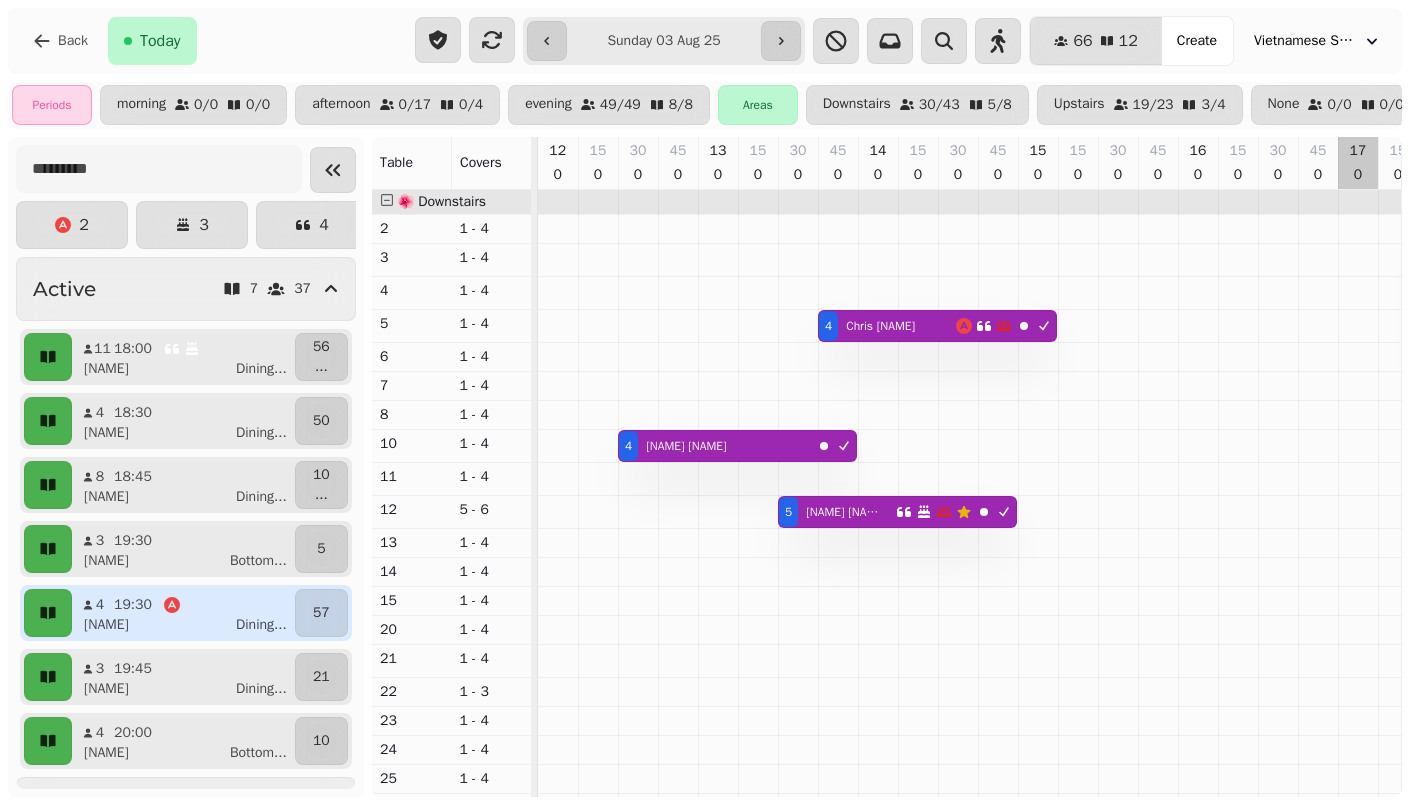 scroll, scrollTop: 0, scrollLeft: 736, axis: horizontal 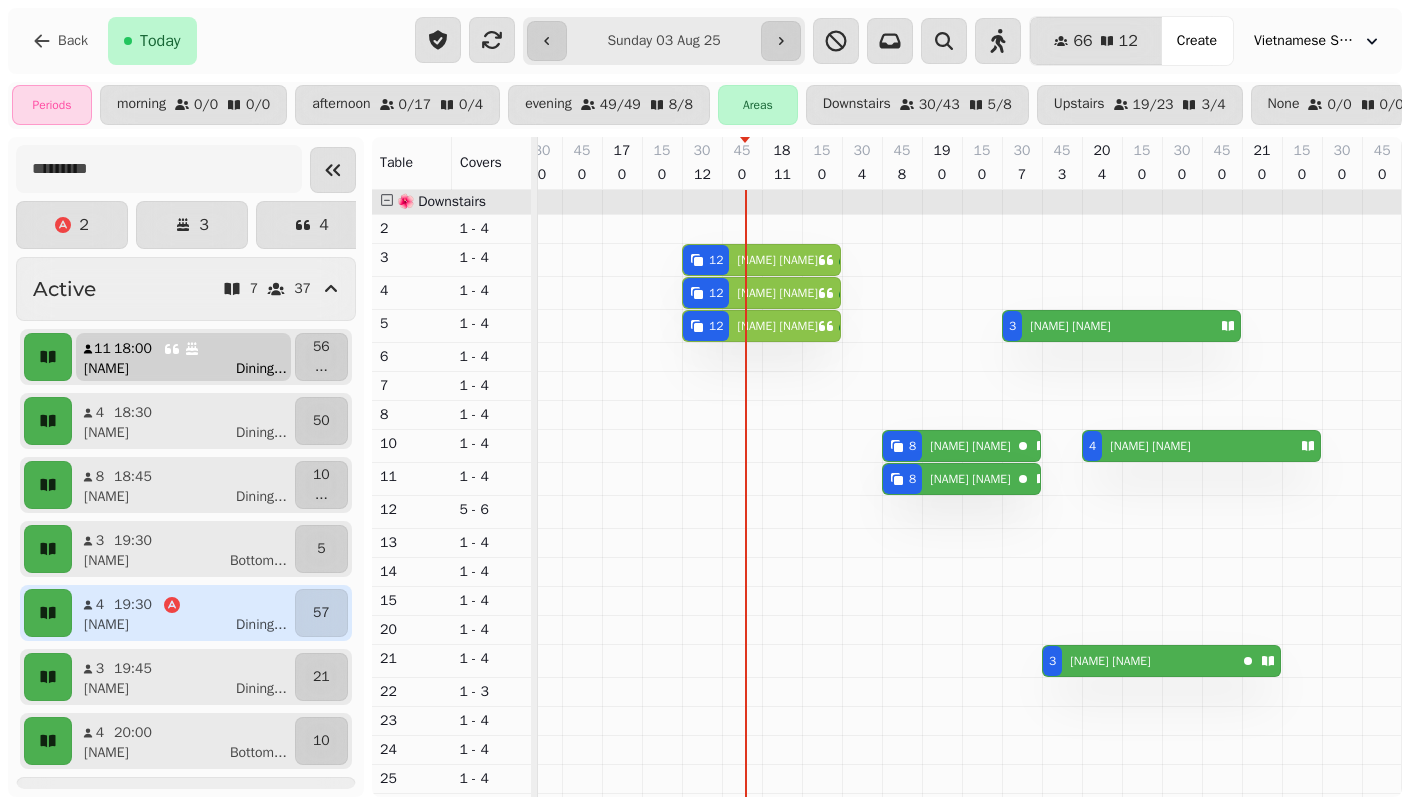 click on "Yousuf Dining ..." at bounding box center (191, 369) 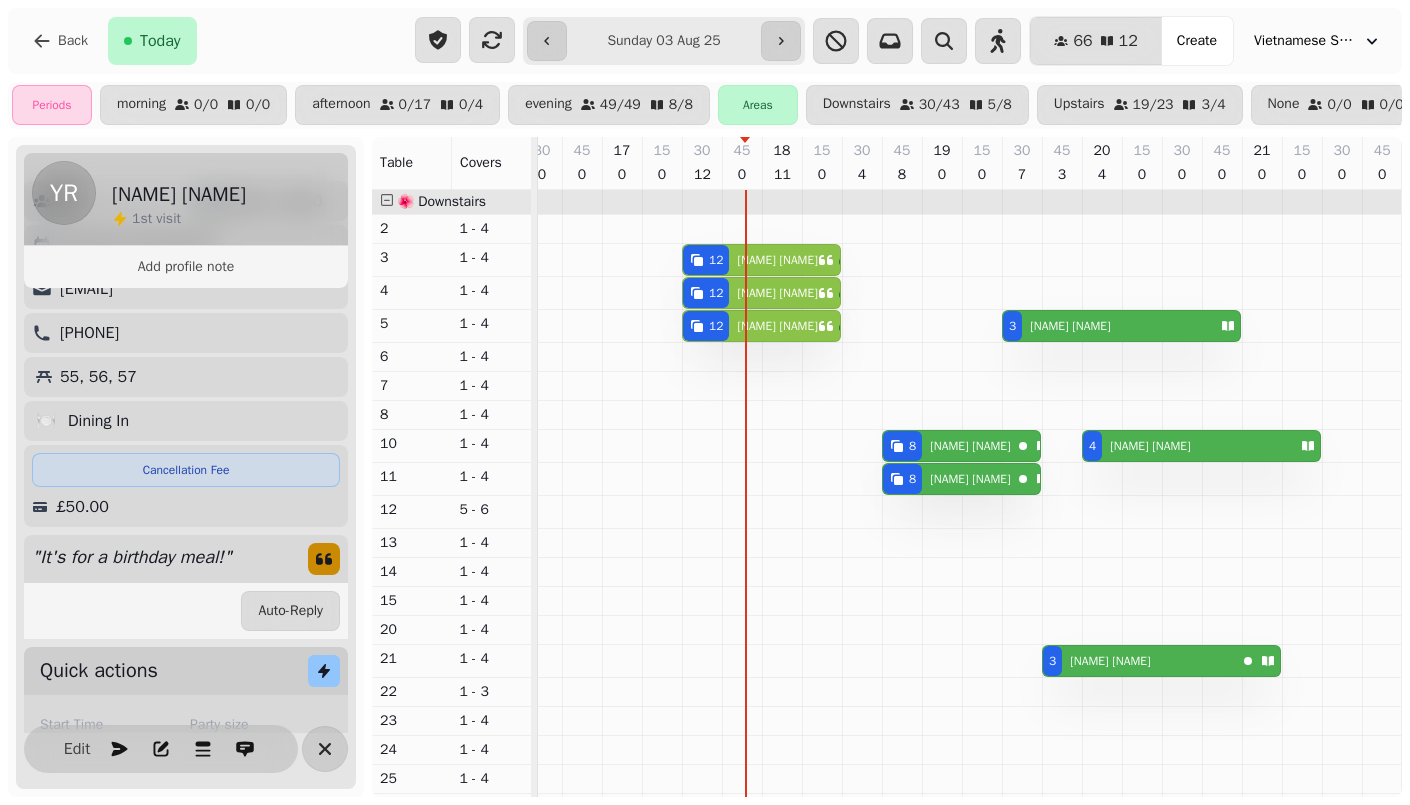 scroll, scrollTop: 131, scrollLeft: 0, axis: vertical 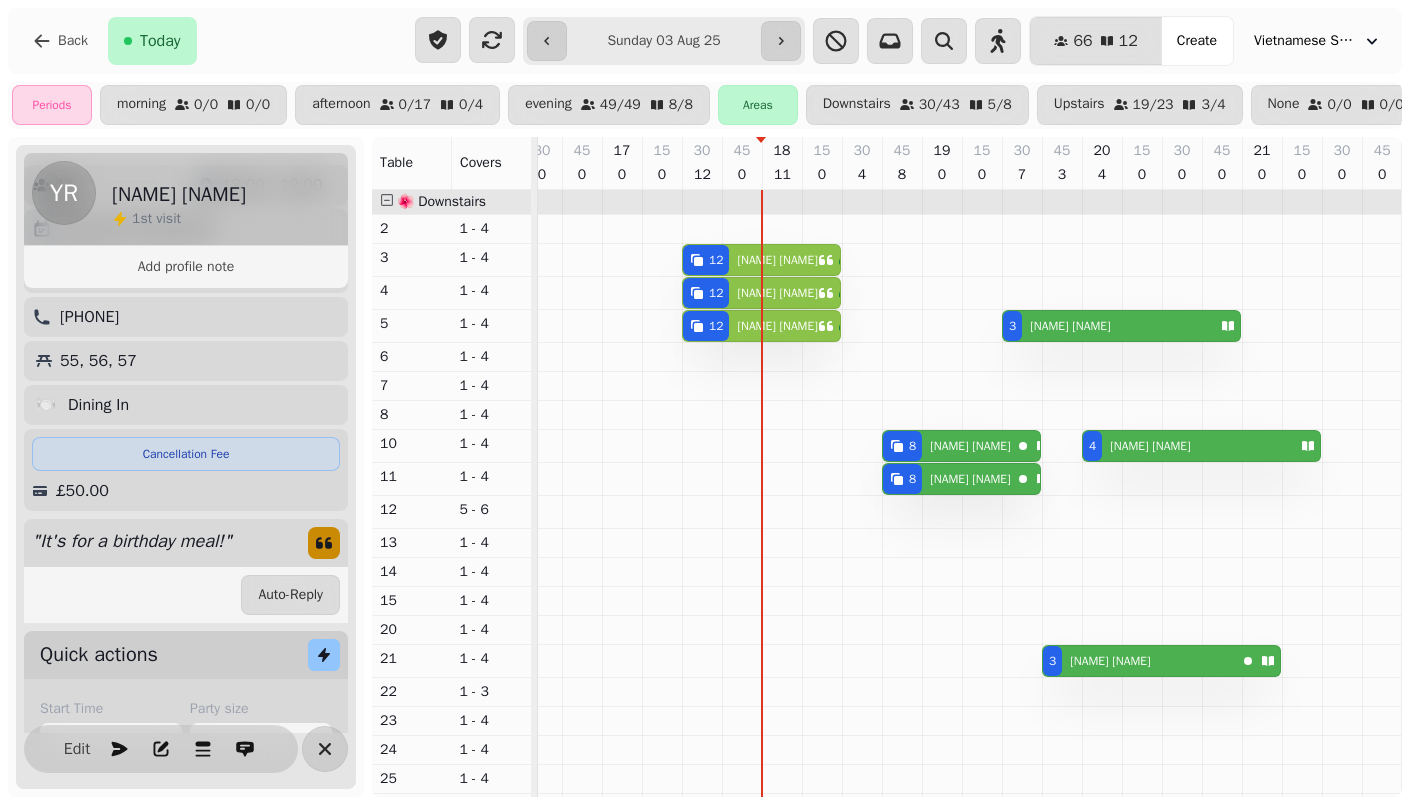 type 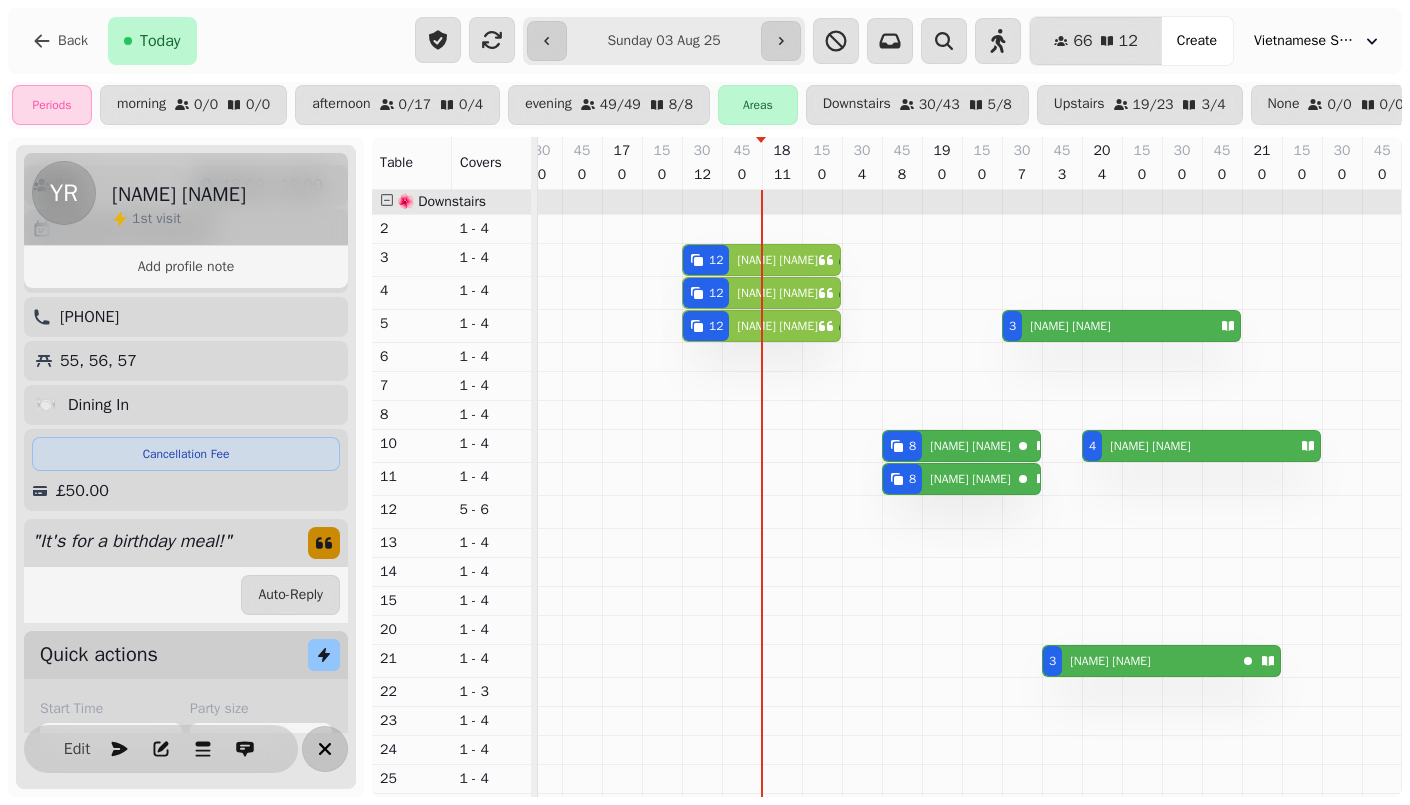 click 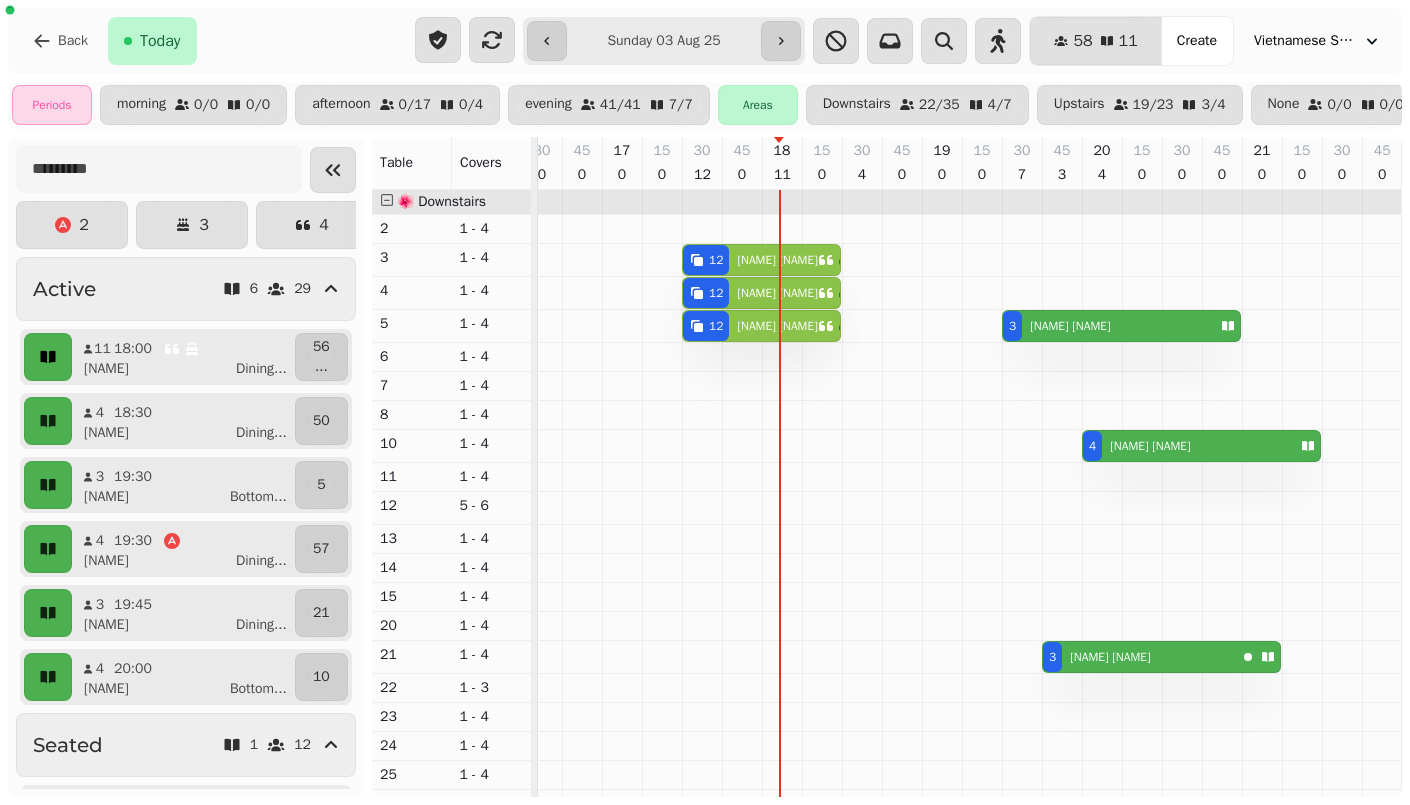 click 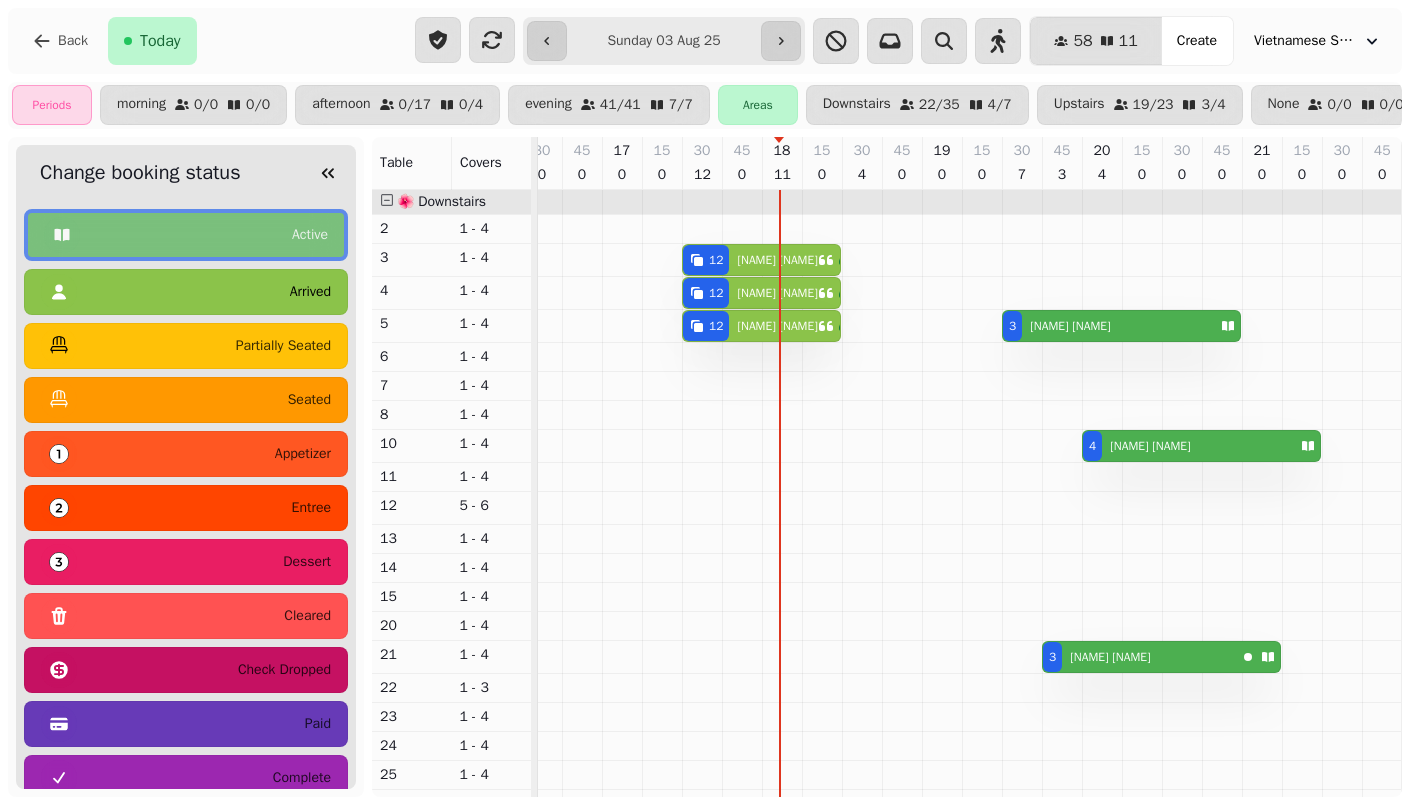 click on "arrived" at bounding box center (186, 292) 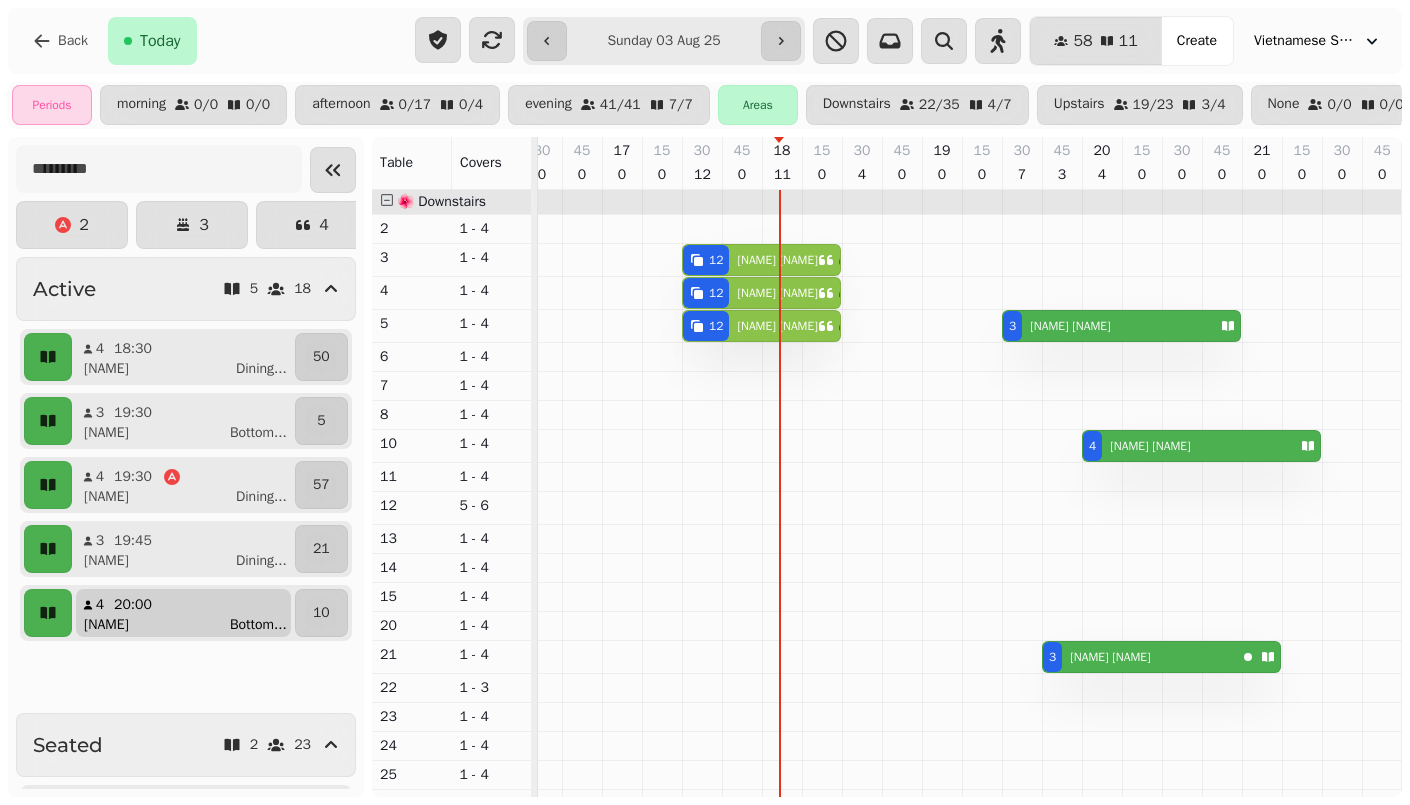 scroll, scrollTop: 170, scrollLeft: 0, axis: vertical 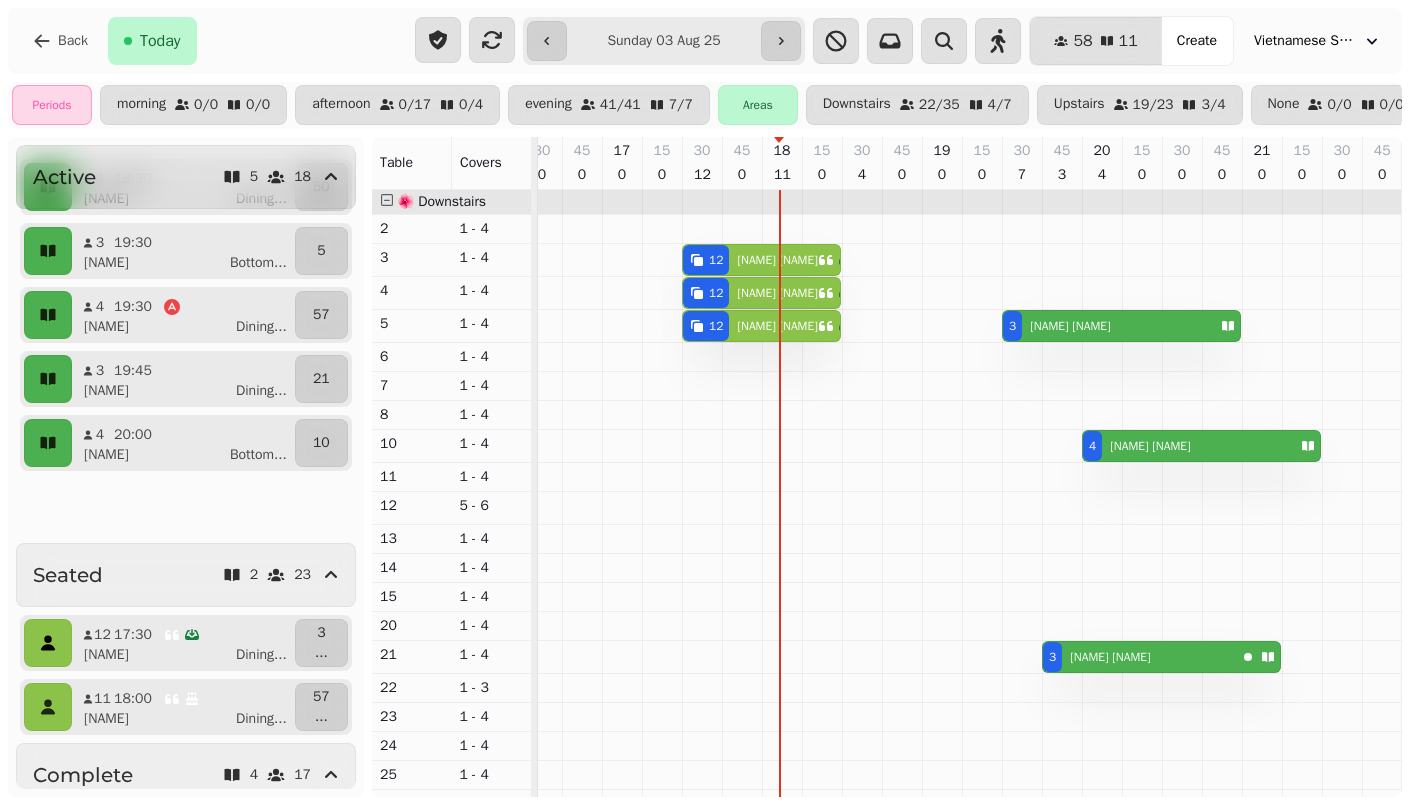 click 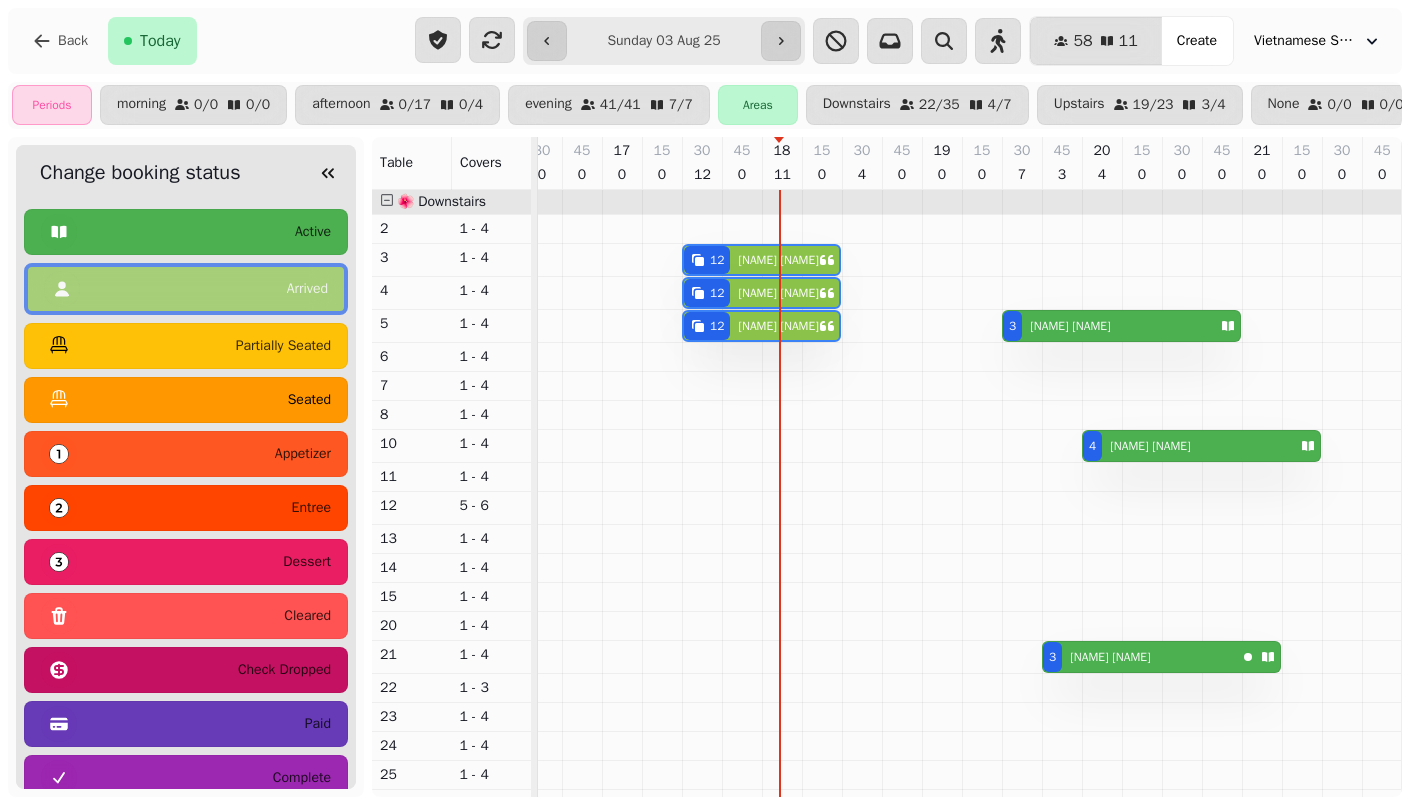 click on "seated" at bounding box center (186, 400) 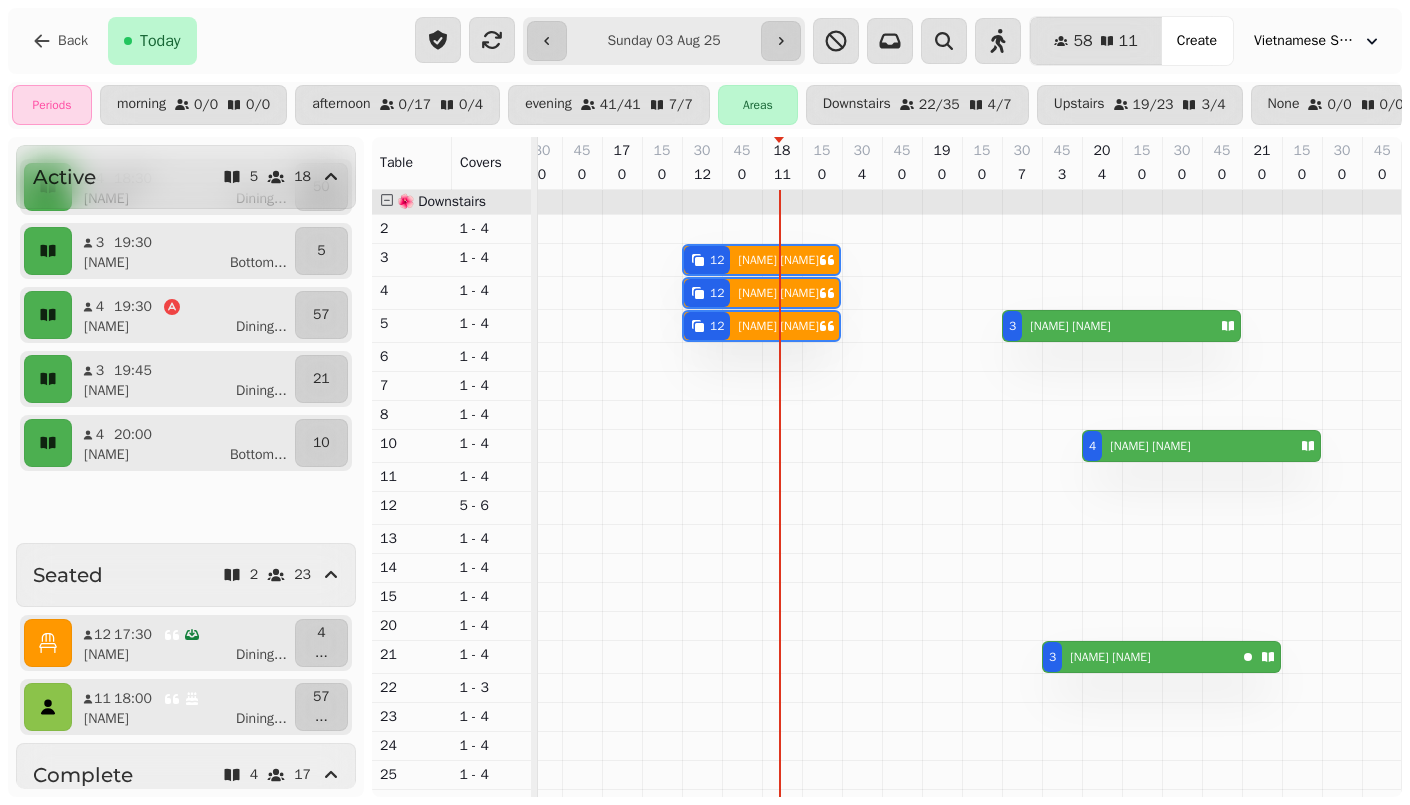 click 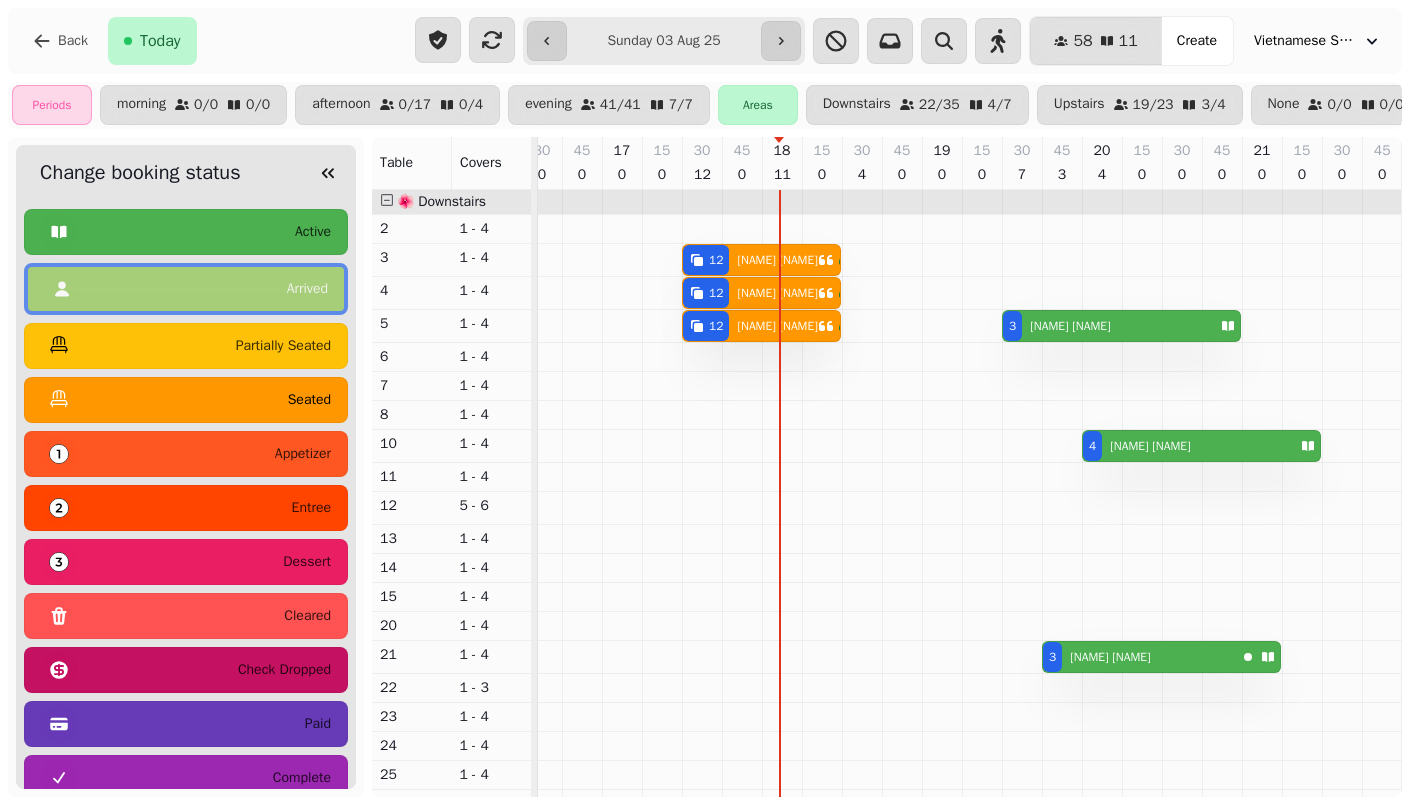 click on "seated" at bounding box center (186, 400) 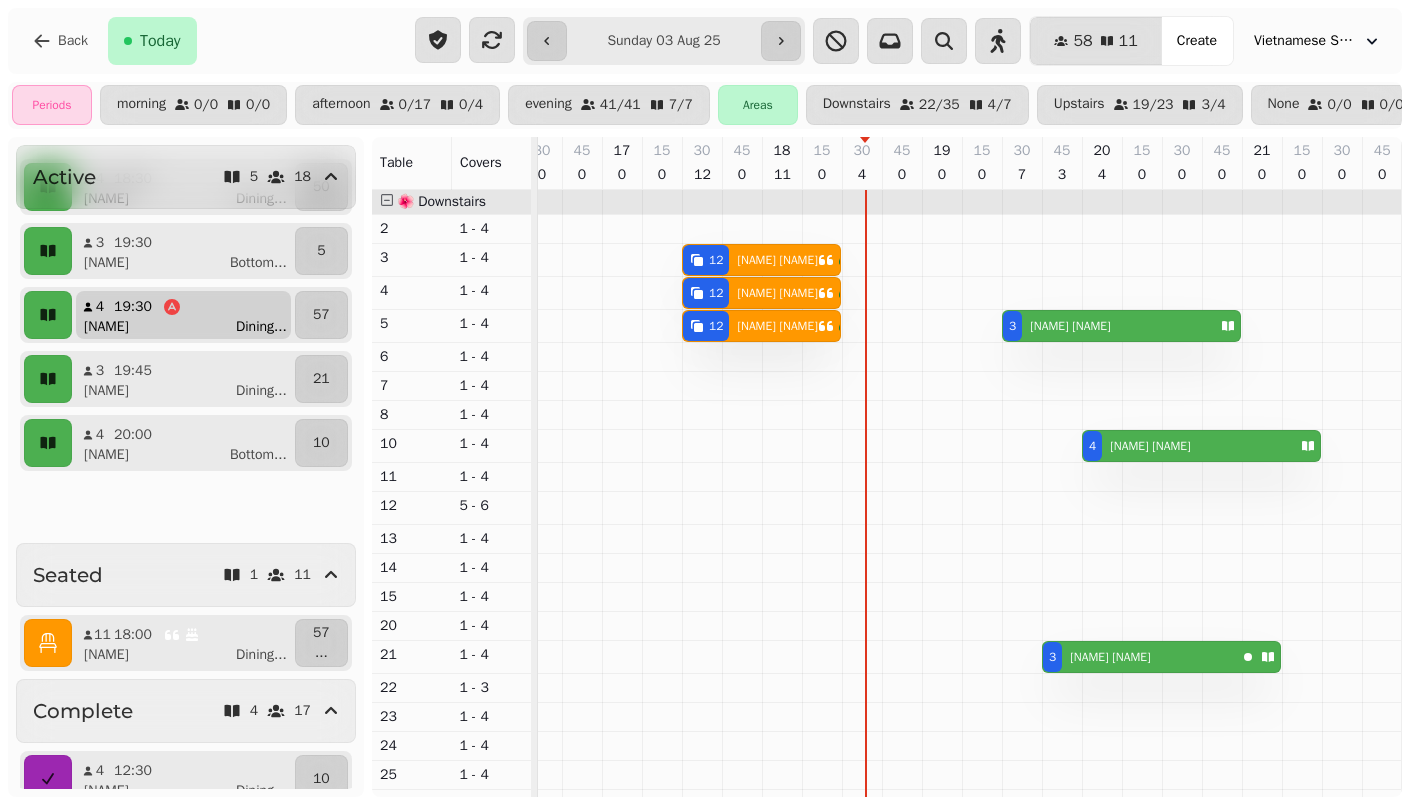 click on "[NUMBER] [TIME] [FIRST] Dining ..." at bounding box center [183, 315] 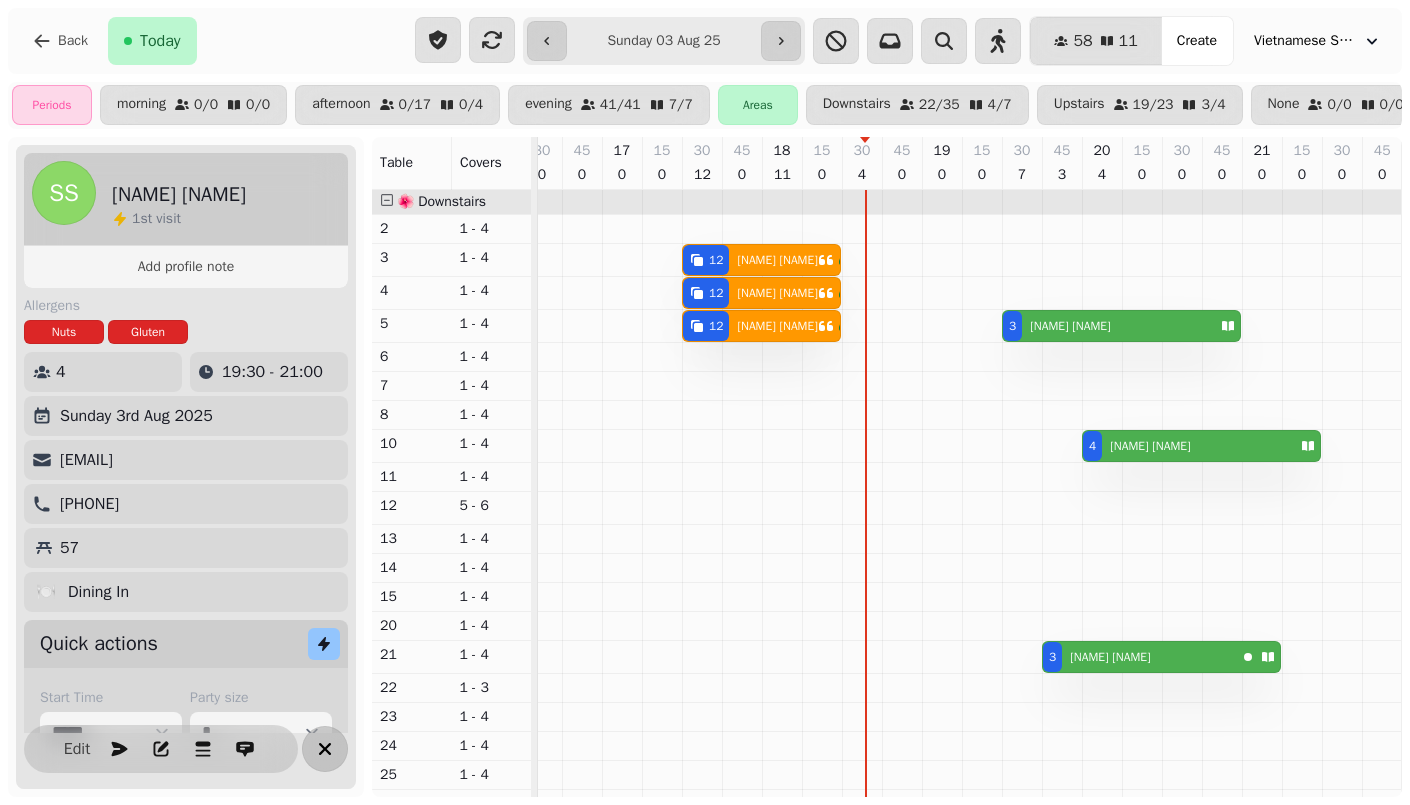 click 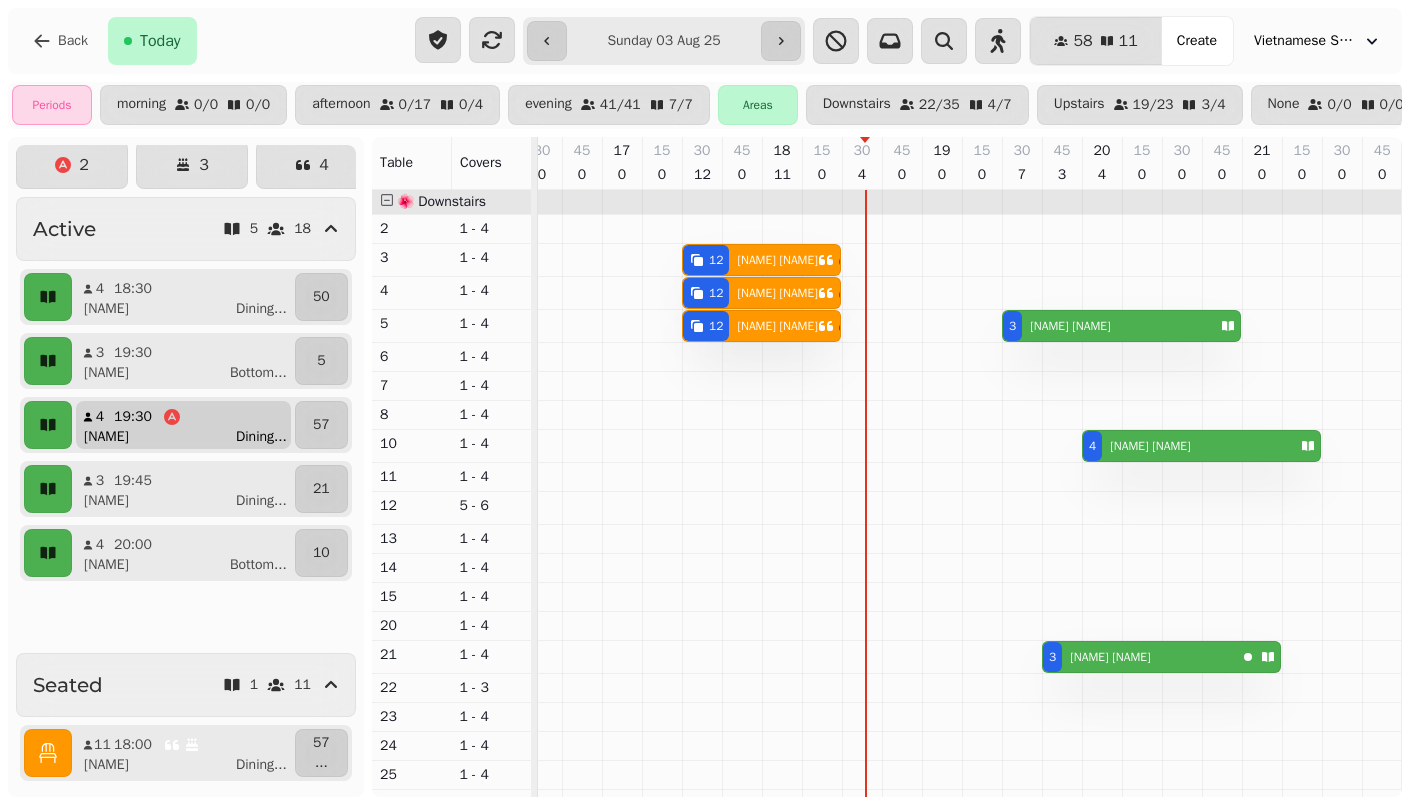 scroll, scrollTop: 98, scrollLeft: 0, axis: vertical 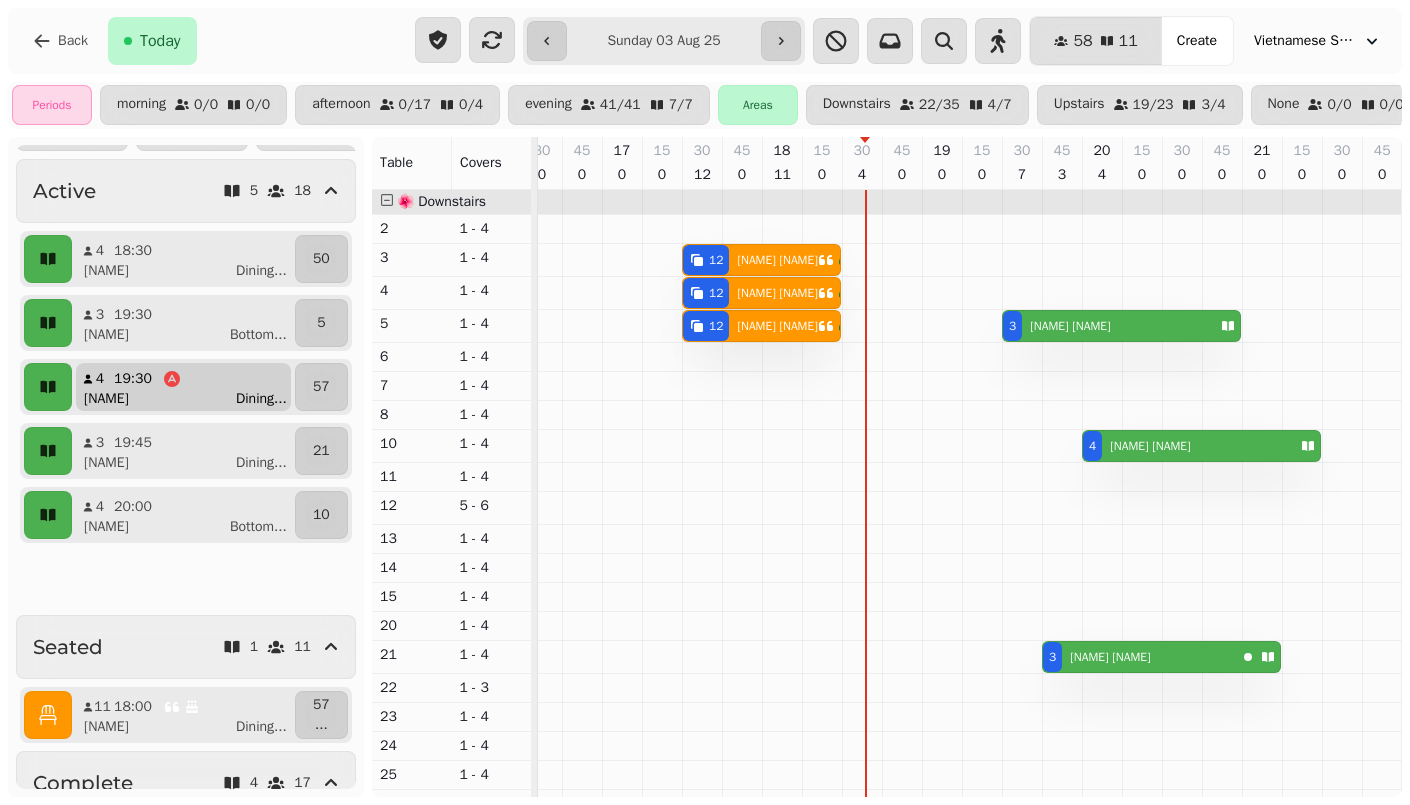click on "[NUMBER] [TIME] [FIRST] Dining ..." at bounding box center [183, 387] 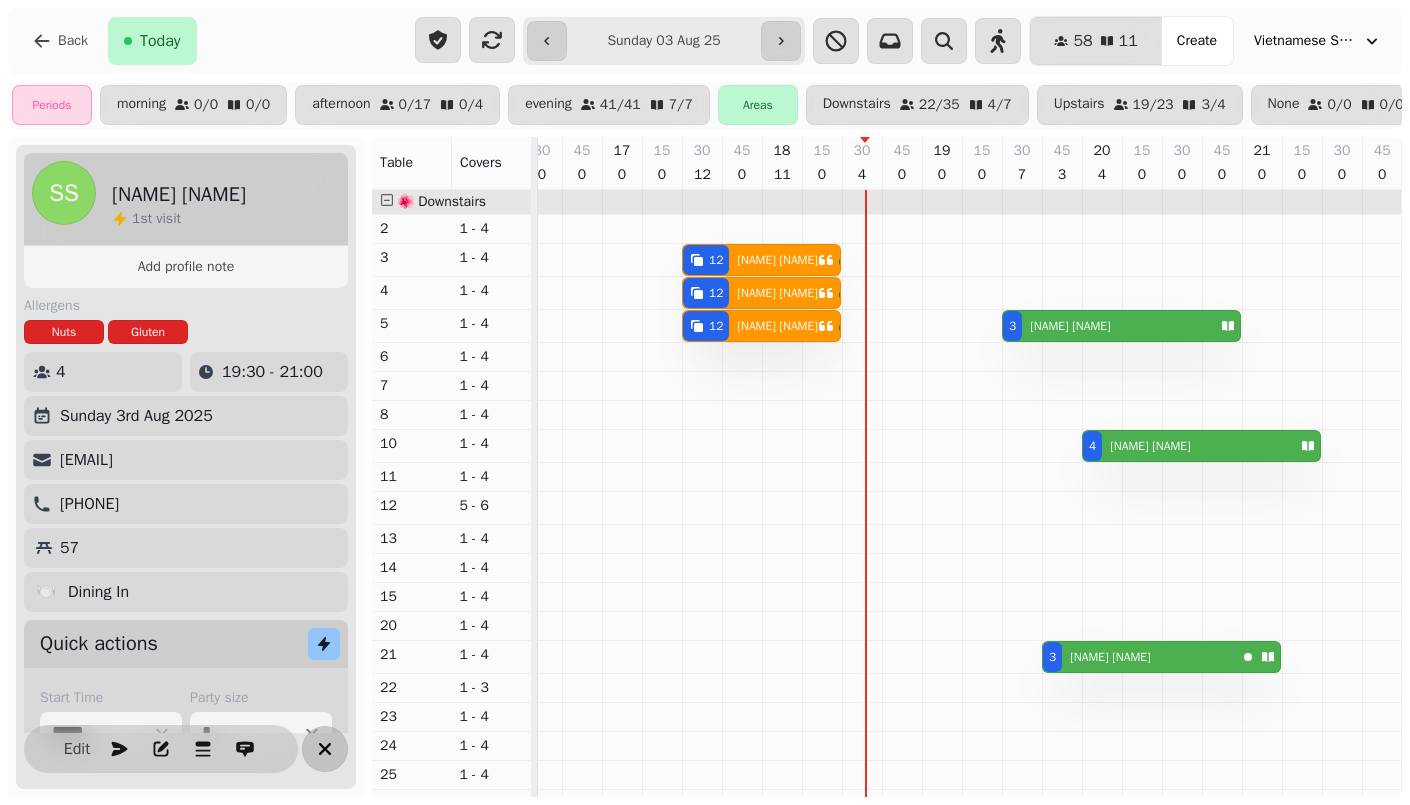 click 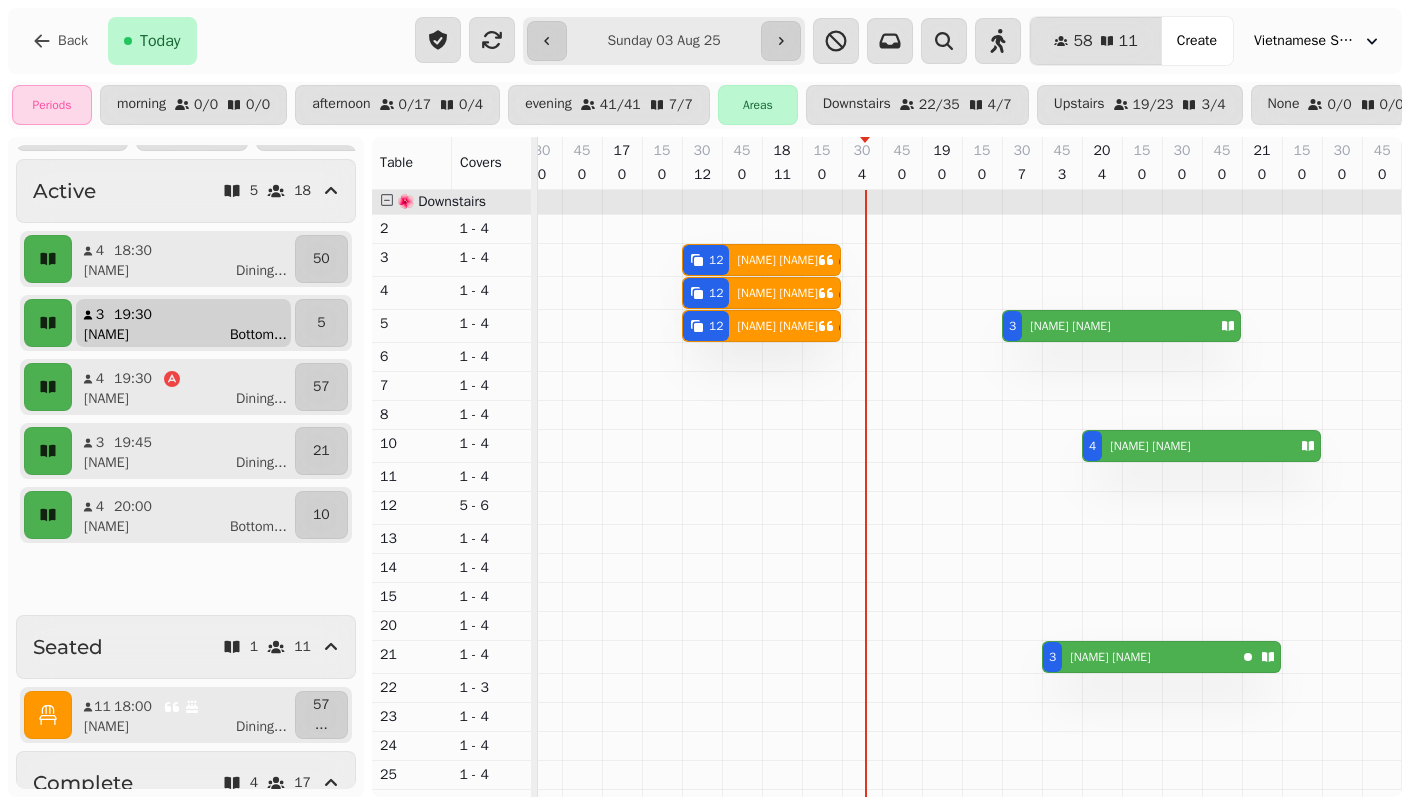 click on "3 19:30 Chanelle Bottom ..." at bounding box center [183, 323] 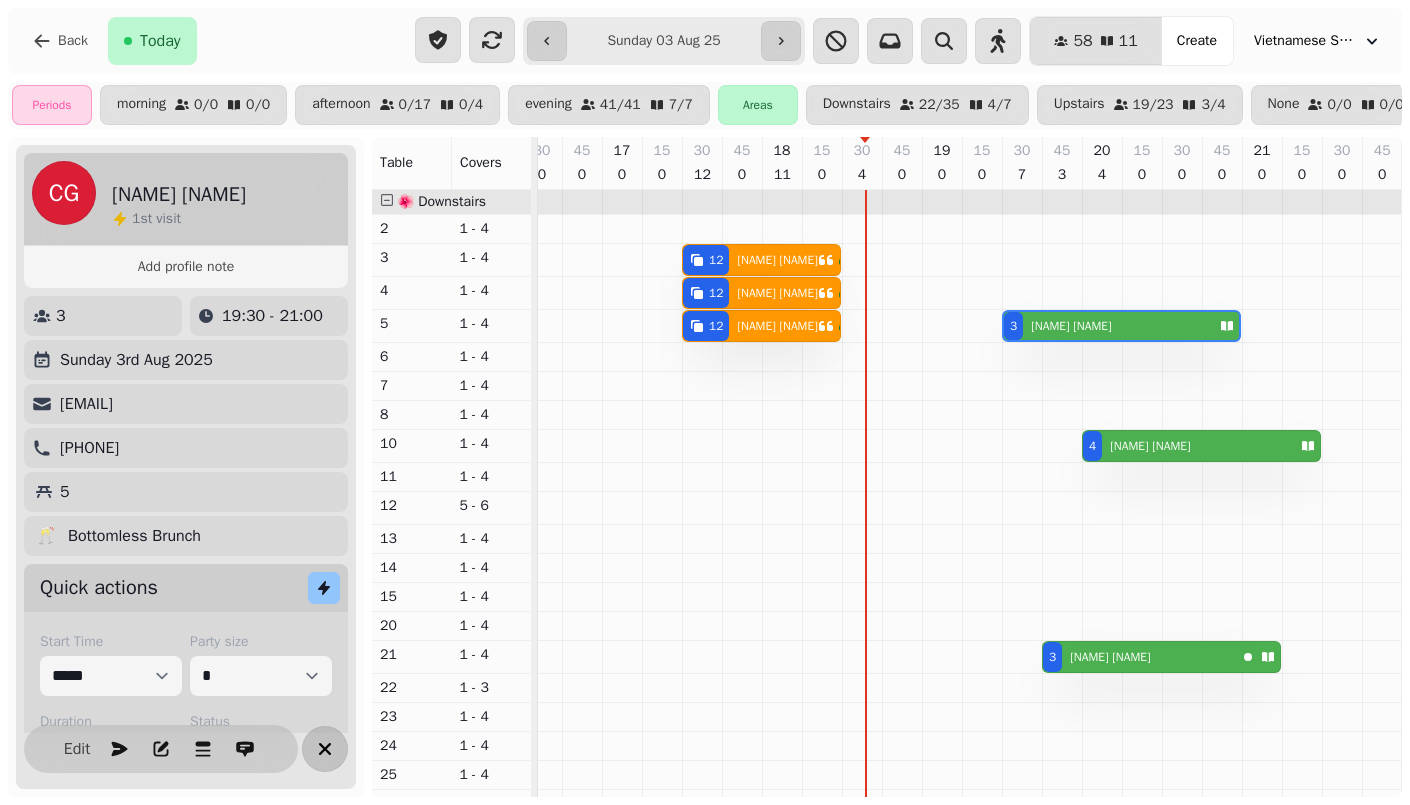 click at bounding box center (325, 749) 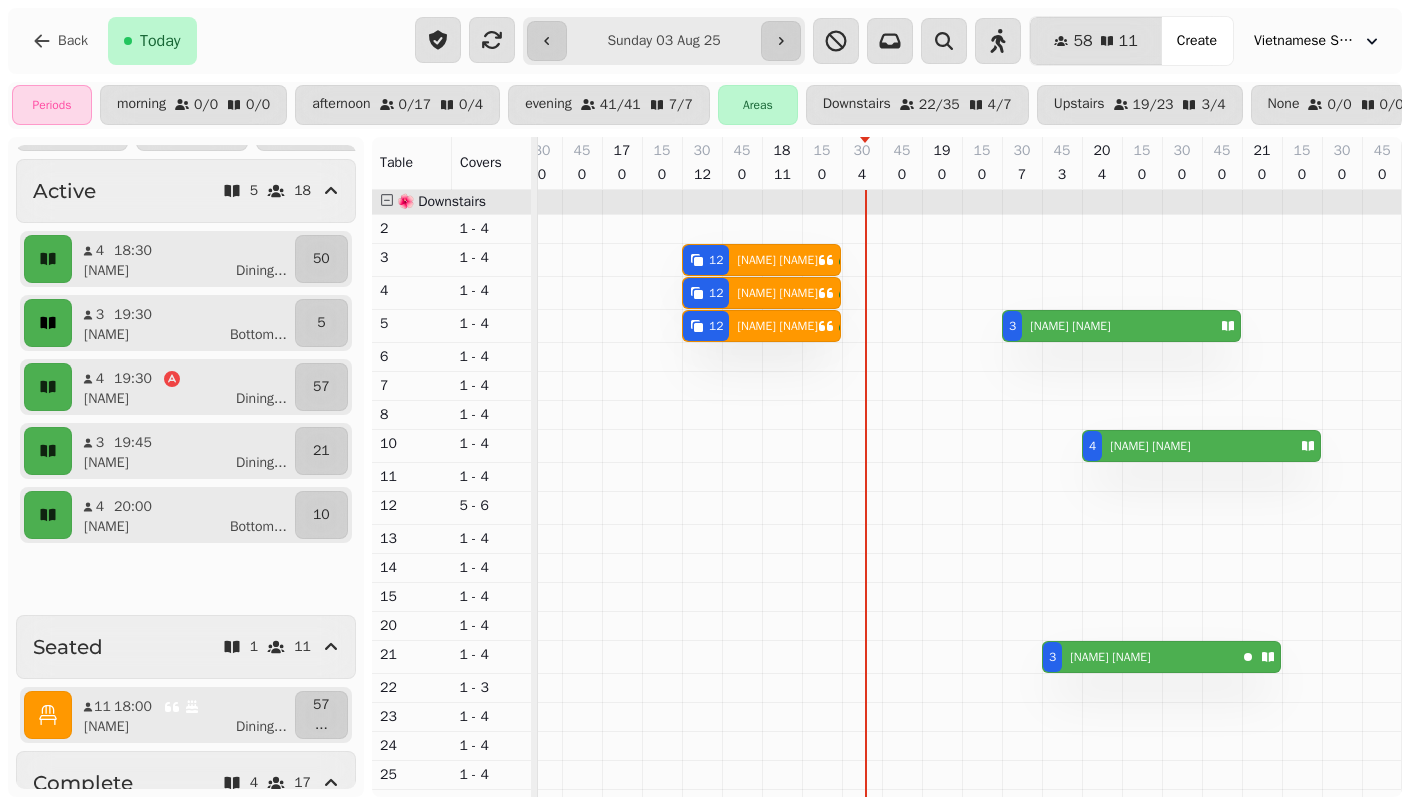 click at bounding box center (48, 323) 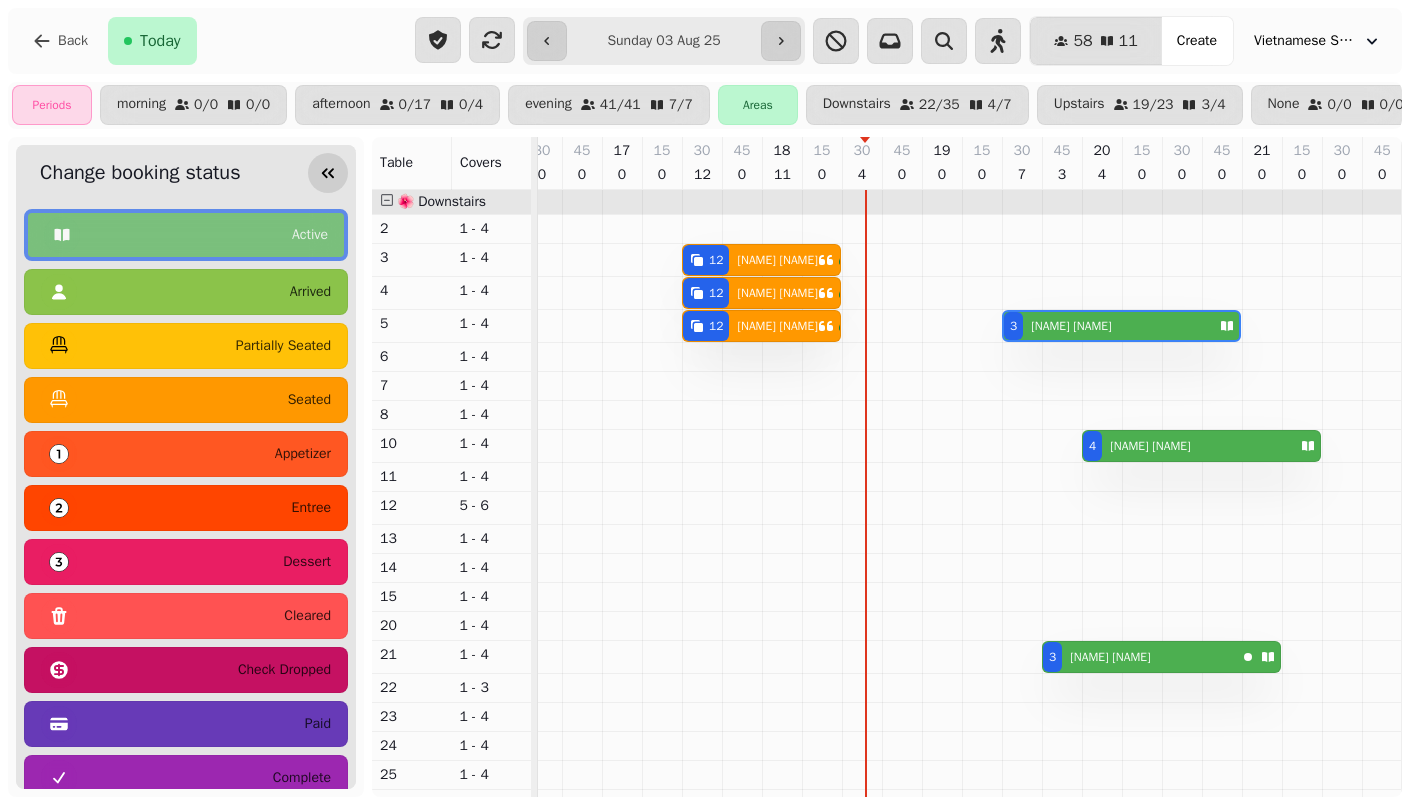 click 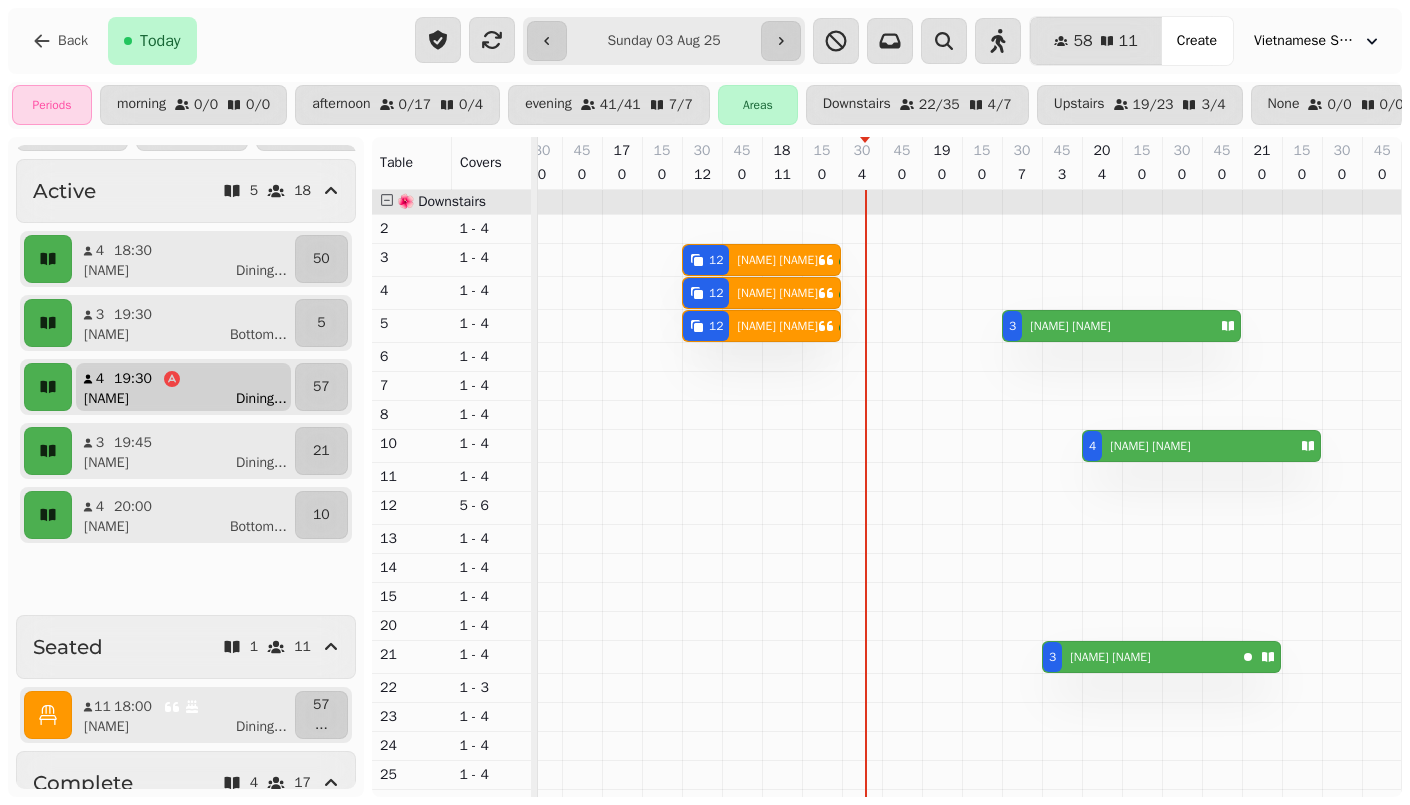click on "[NUMBER] [TIME] [FIRST] Dining ..." at bounding box center [183, 387] 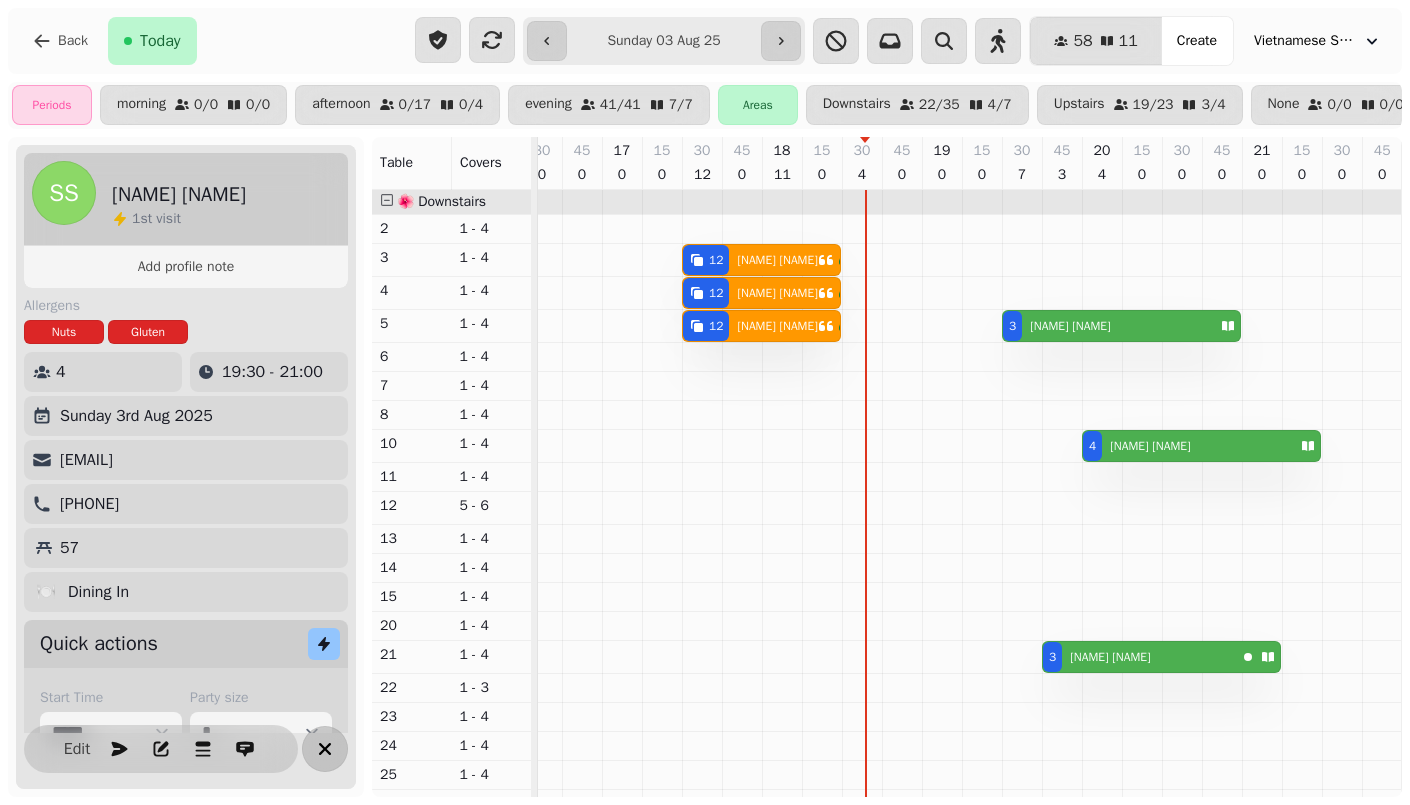 click at bounding box center (325, 749) 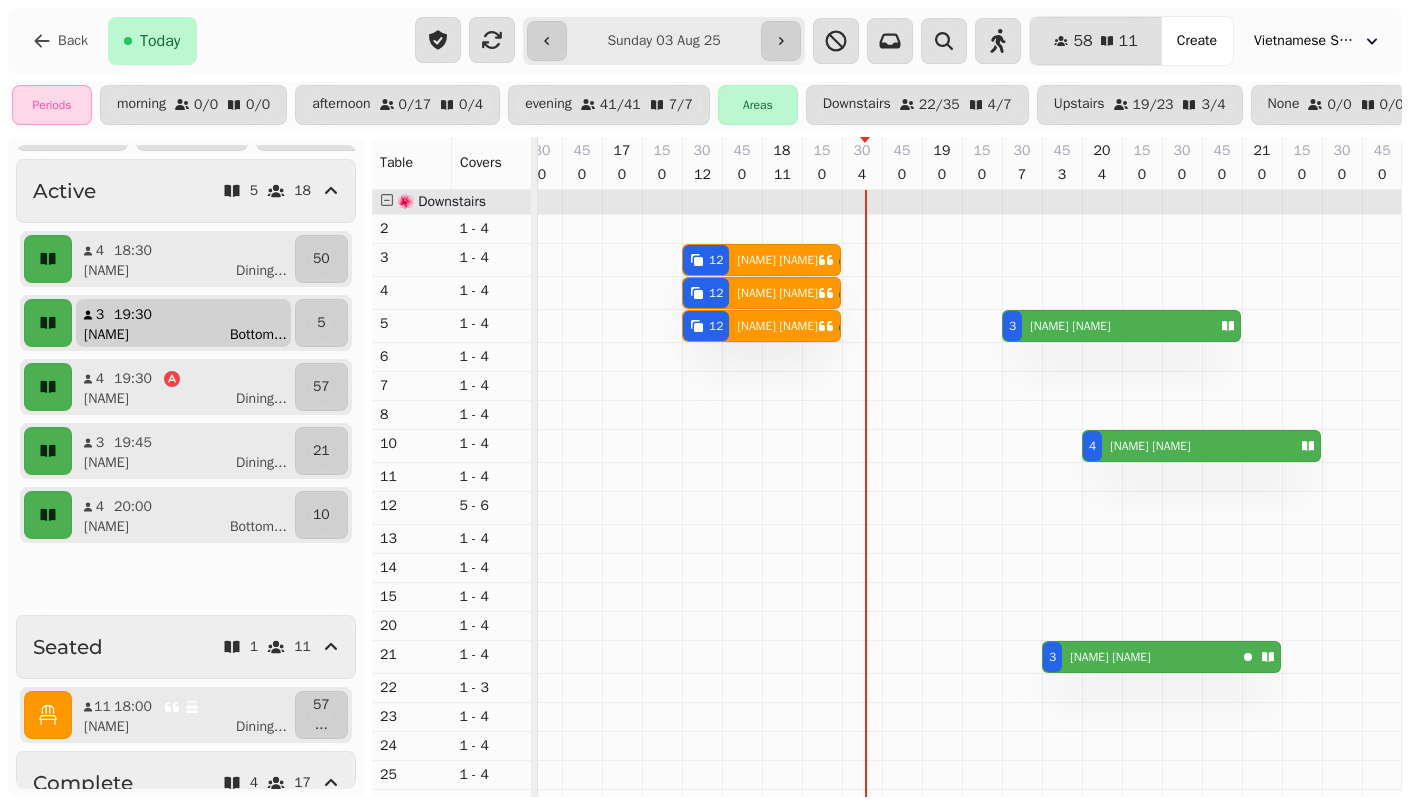click on "3 19:30 Chanelle Bottom ..." at bounding box center [183, 323] 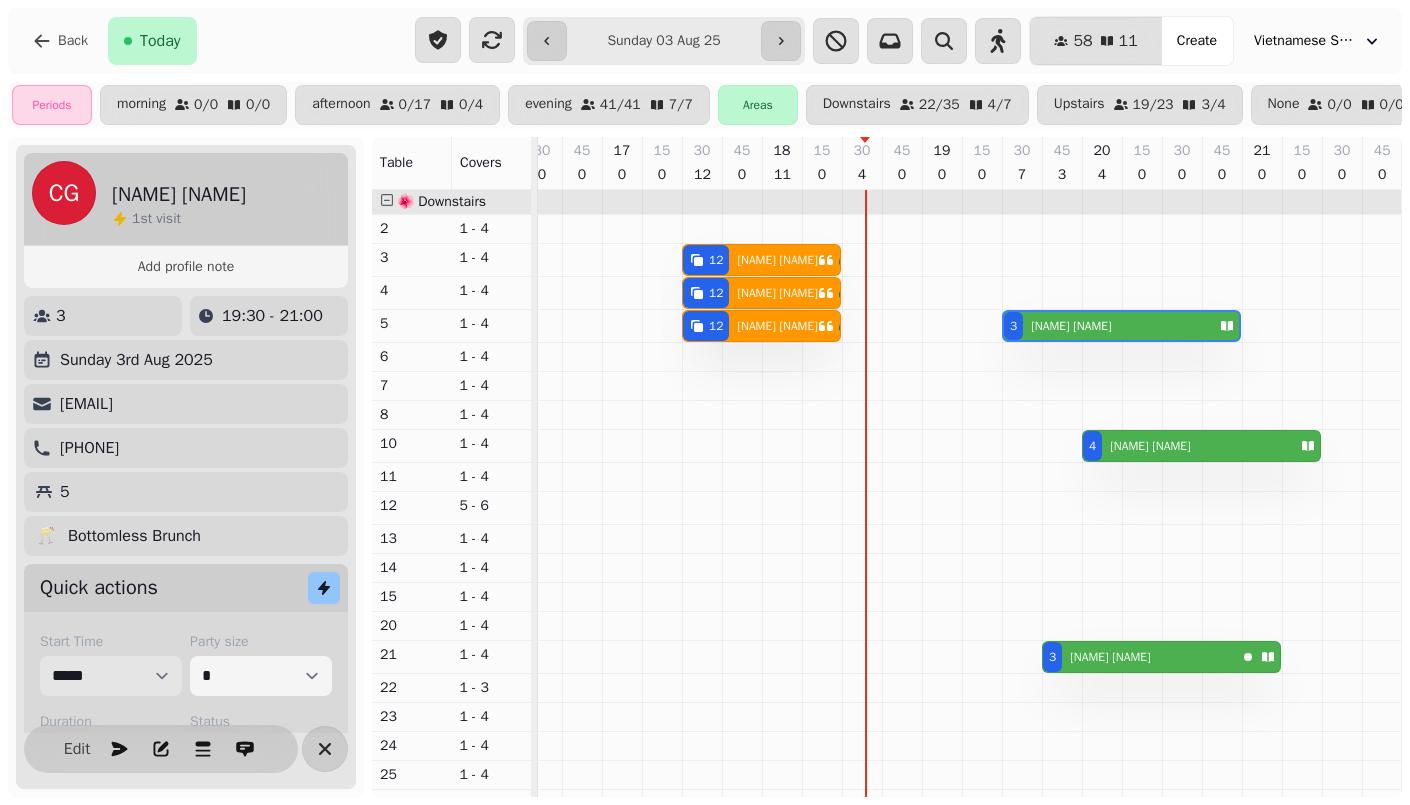 click on "***** ***** ***** ***** ***** ***** ***** ***** ***** ***** ***** ***** ***** ***** ***** ***** ***** ***** ***** ***** ***** ***** ***** ***** ***** ***** ***** ***** ***** ***** ***** ***** ***** ***** ***** ***** ***** ***** ***** ***** ***** ***** ***** ***** ***** ***** ***** ***** ***** ***** ***** ***** ***** ***** ***** ***** ***** ***** ***** ***** ***** ***** ***** ***** ***** ***** ***** ***** ***** ***** ***** ***** ***** ***** ***** ***** ***** ***** ***** ***** ***** ***** ***** ***** ***** ***** ***** ***** ***** ***** ***** ***** ***** ***** ***** *****" at bounding box center [111, 676] 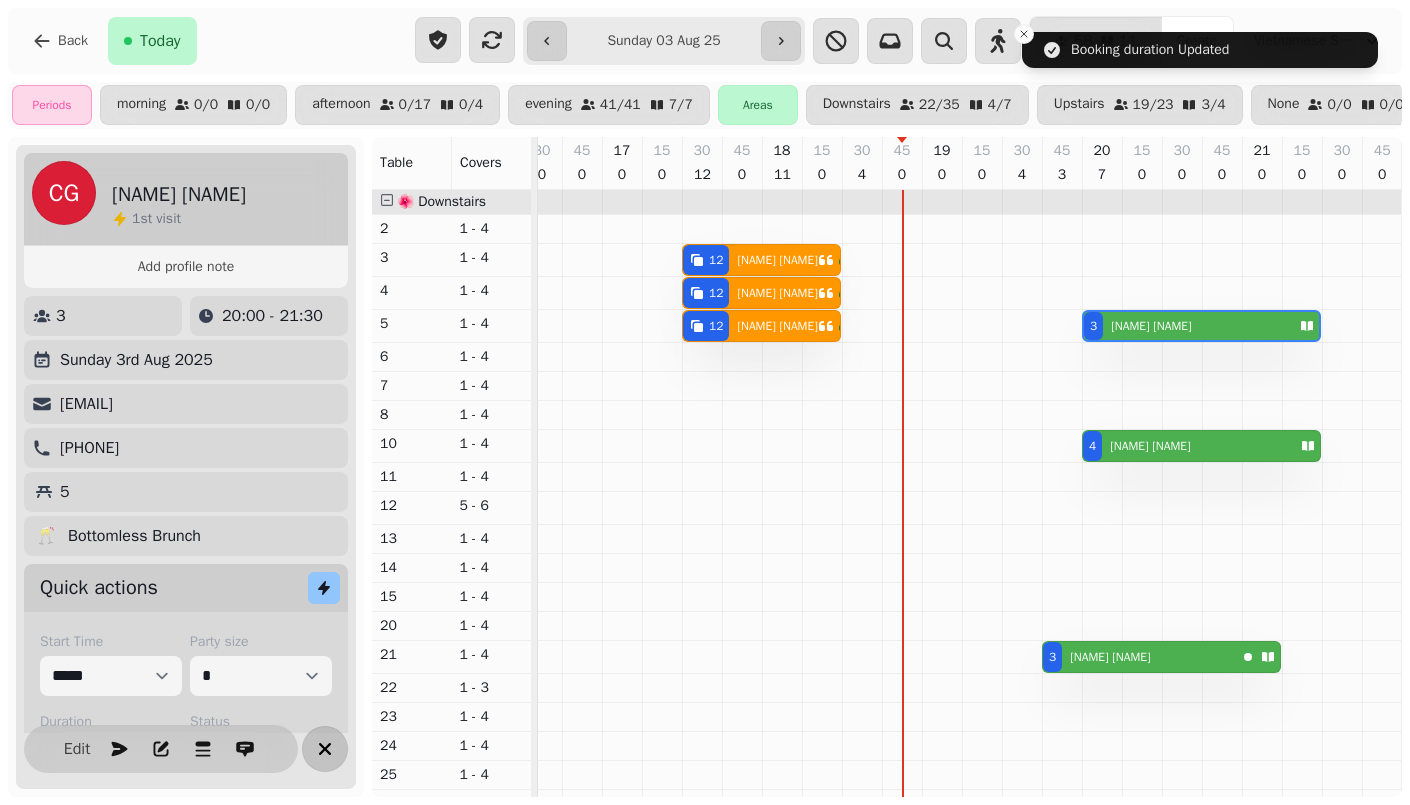 click 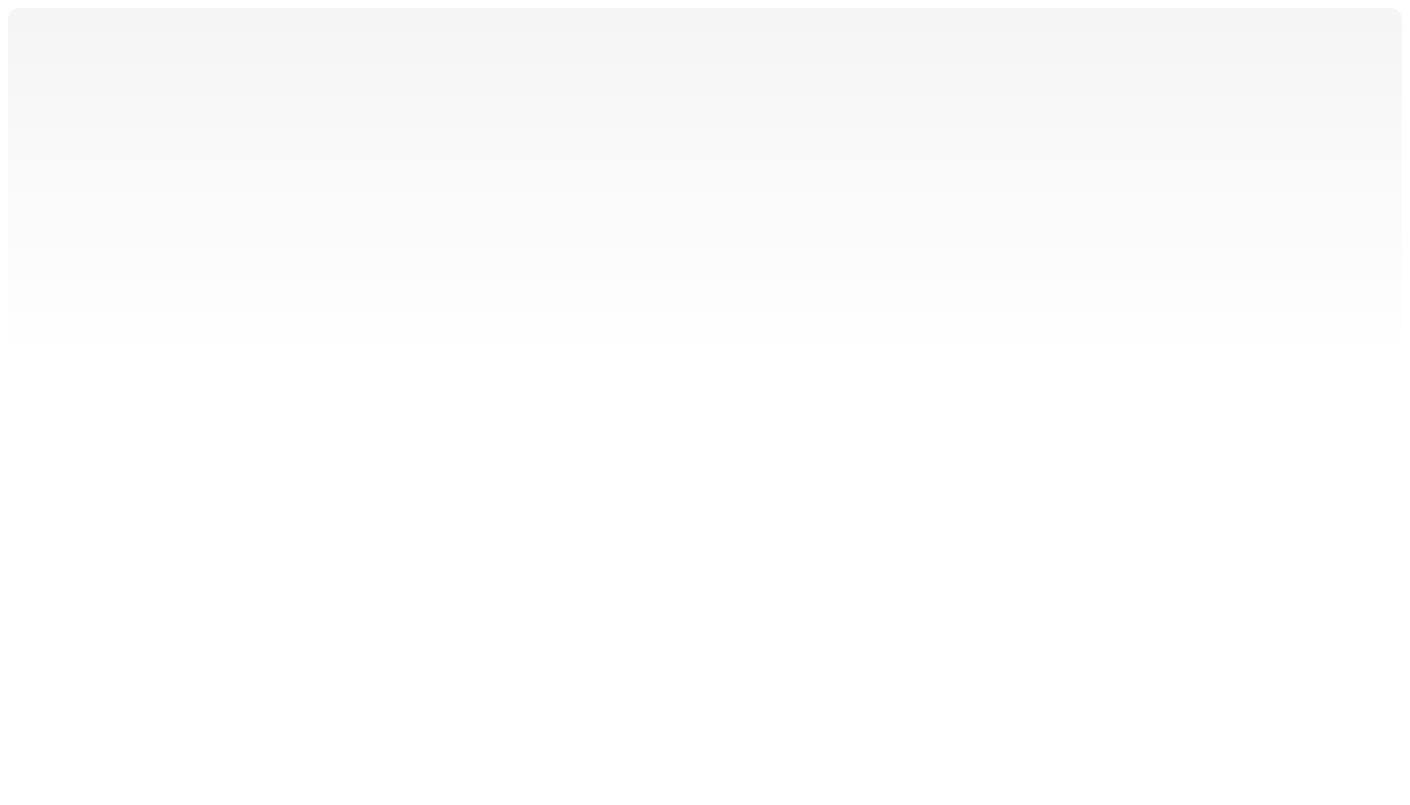 scroll, scrollTop: 0, scrollLeft: 0, axis: both 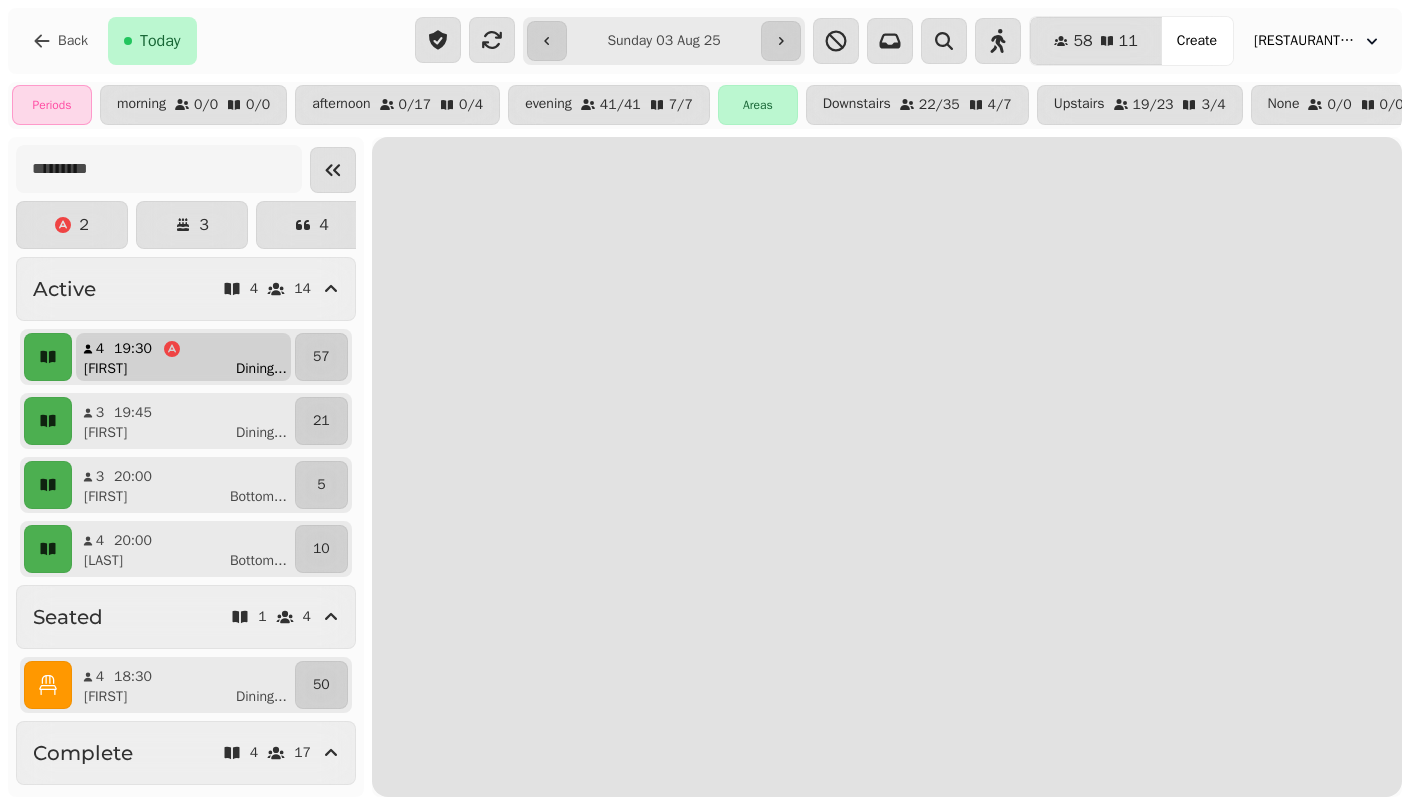 click on "19:30" at bounding box center (133, 349) 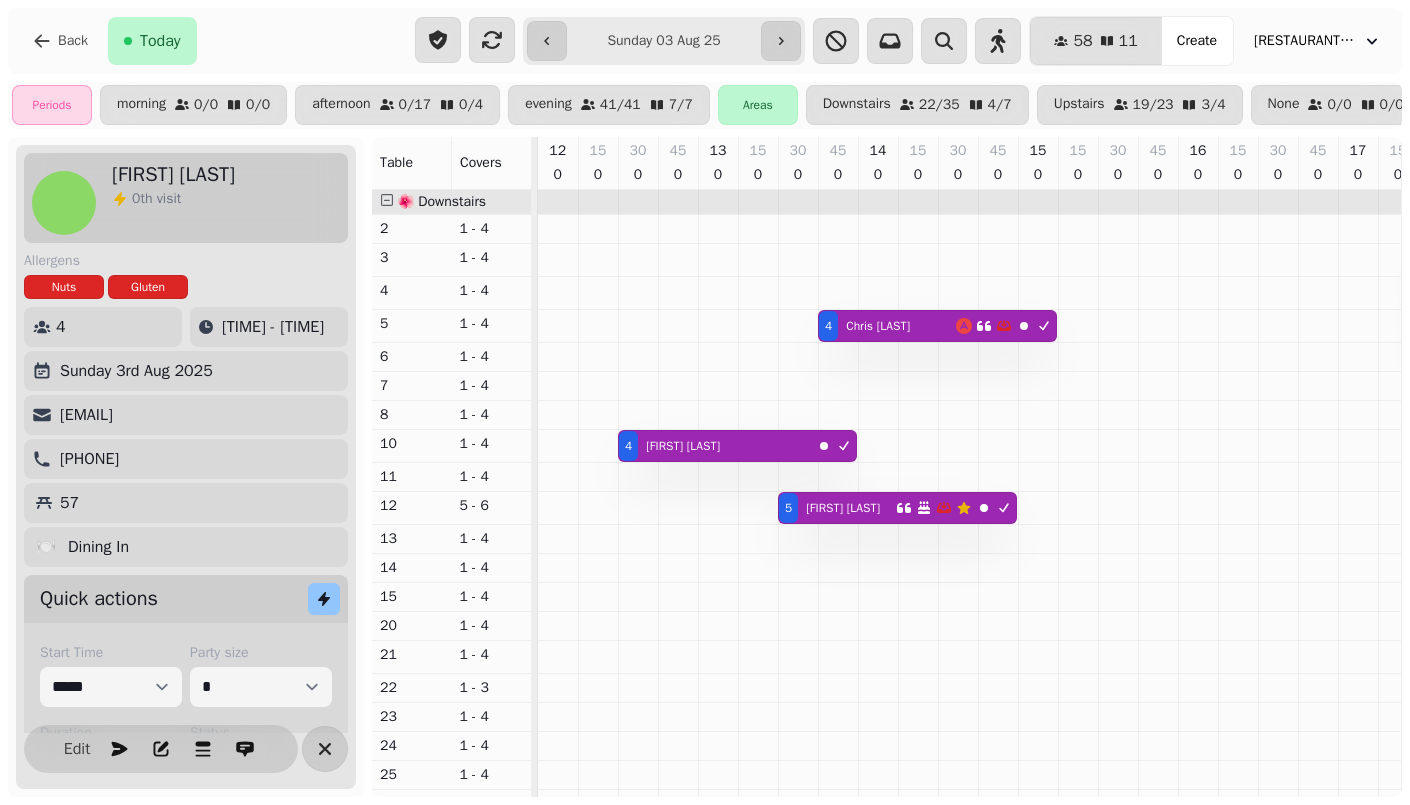 scroll, scrollTop: 0, scrollLeft: 736, axis: horizontal 